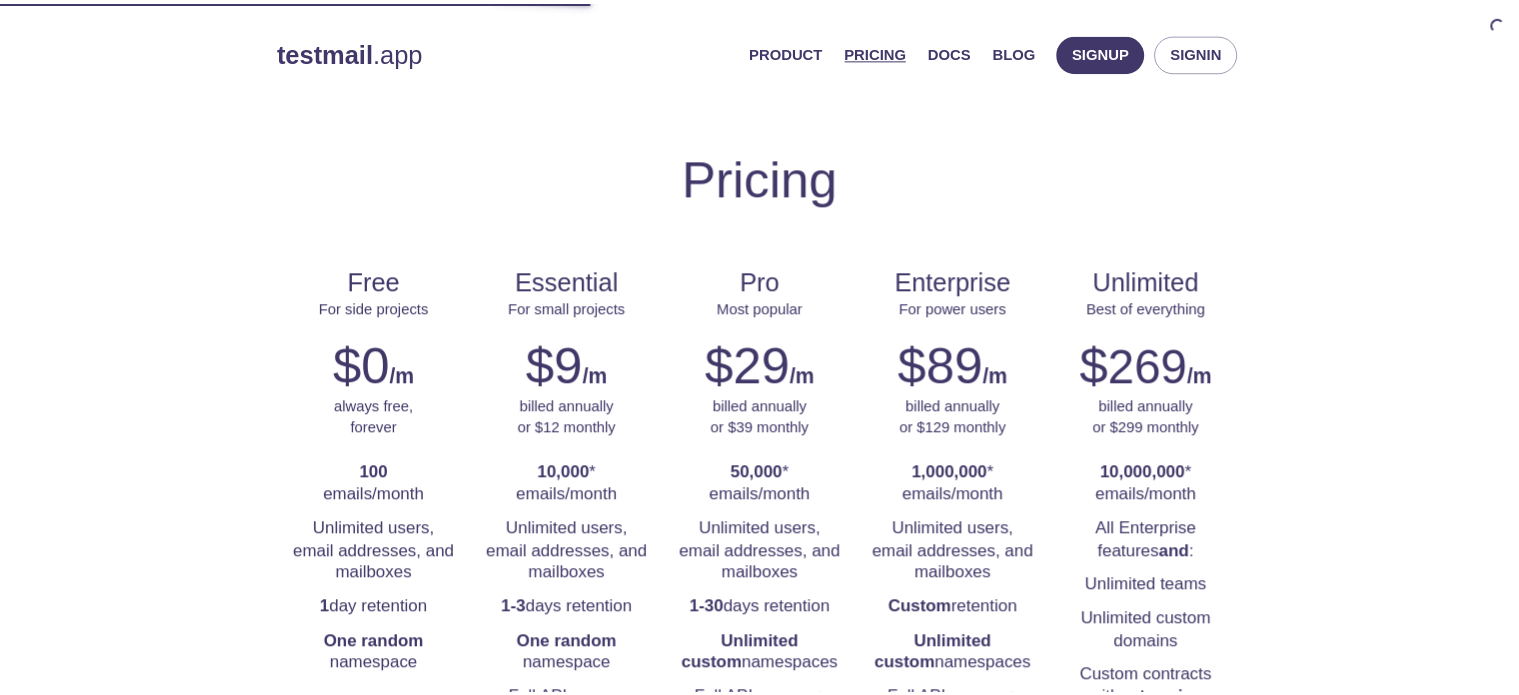 scroll, scrollTop: 0, scrollLeft: 0, axis: both 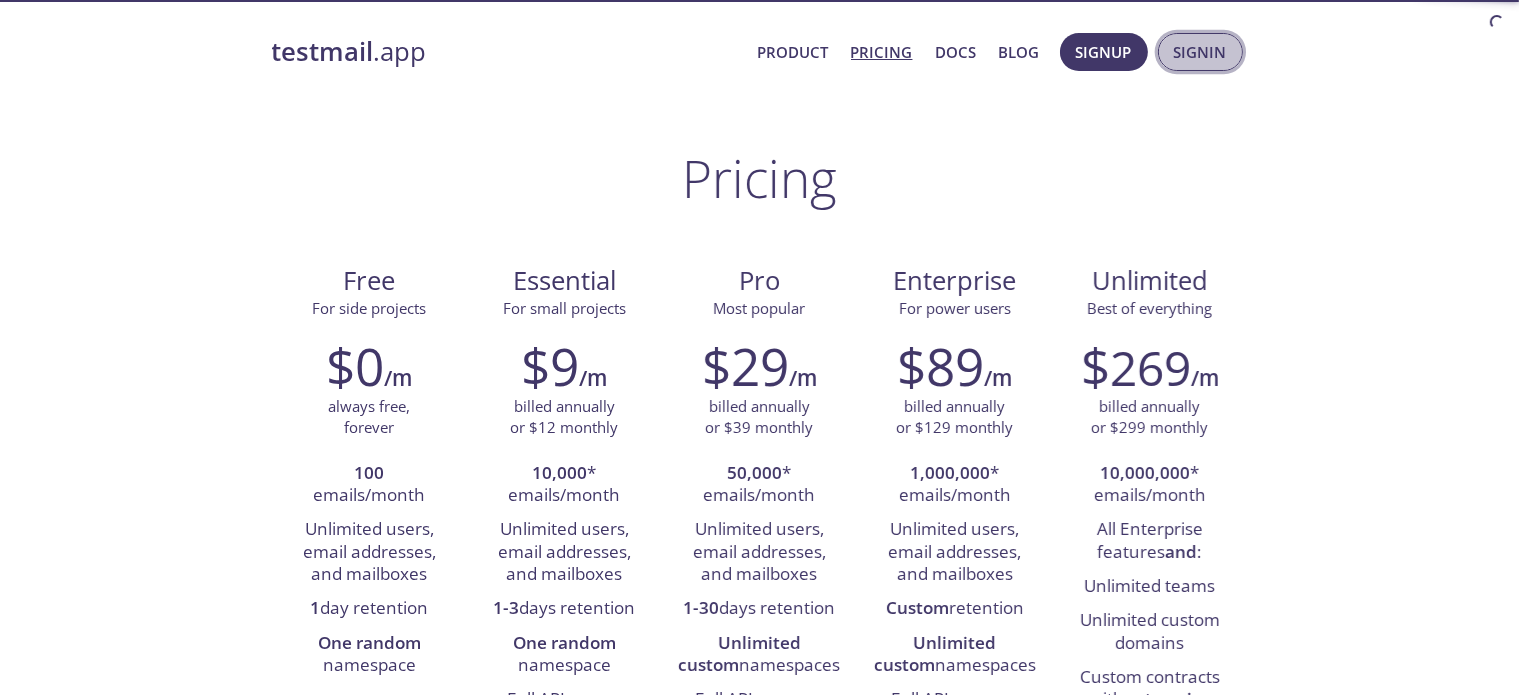 click on "Signin" at bounding box center [1200, 52] 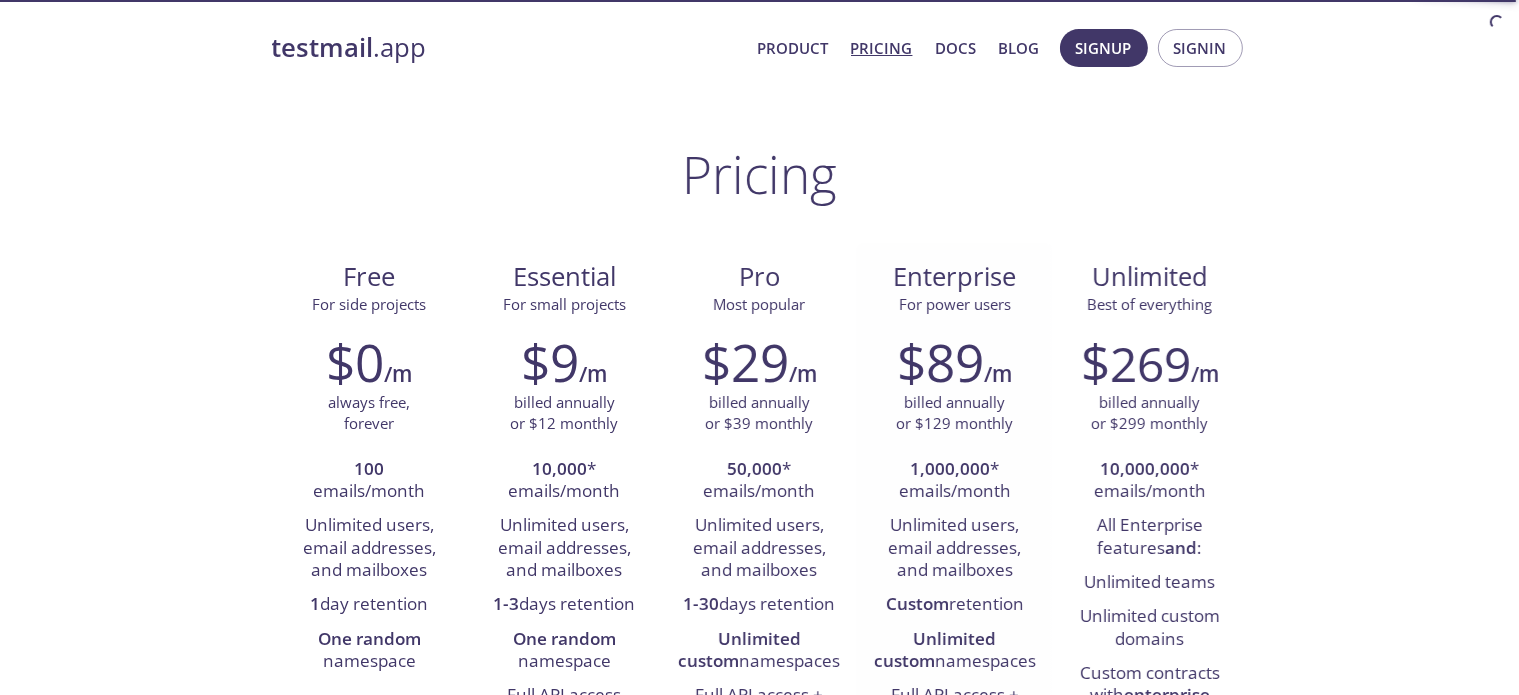 scroll, scrollTop: 0, scrollLeft: 0, axis: both 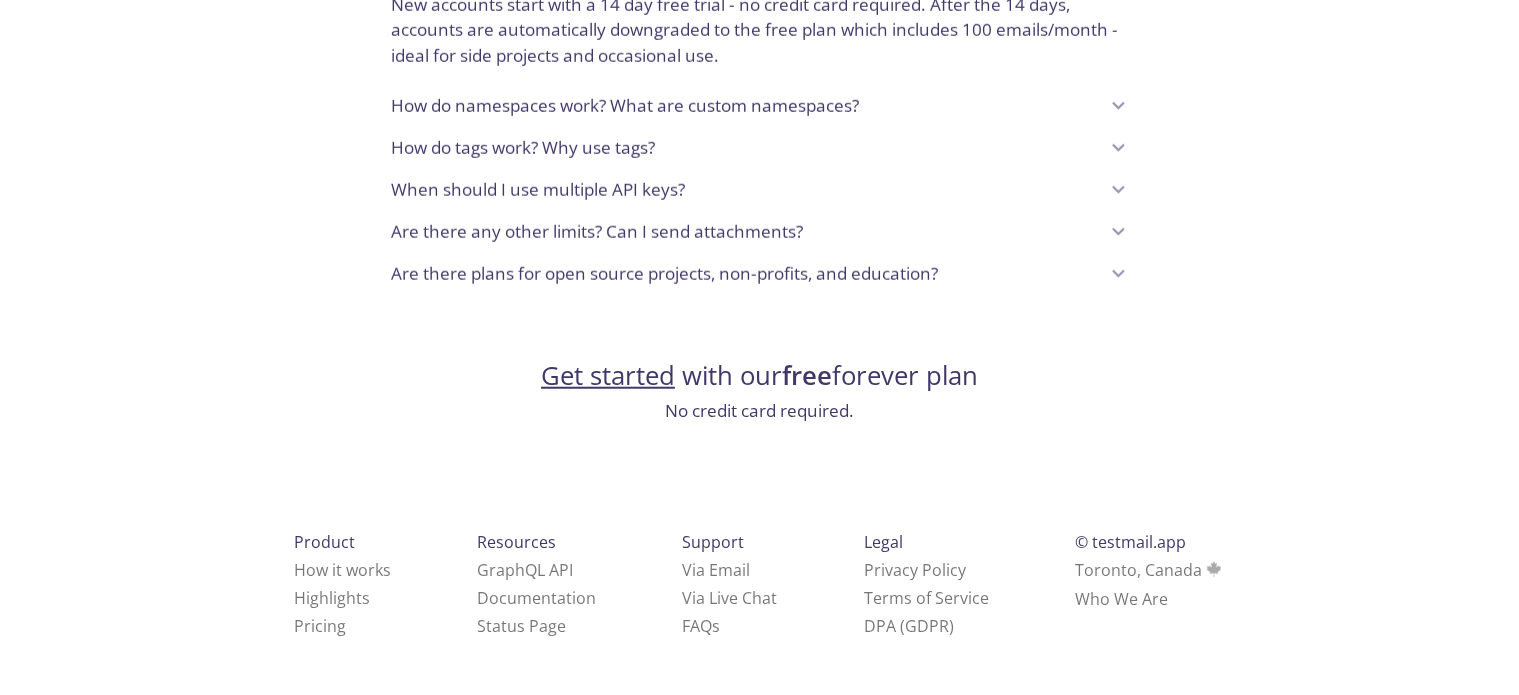 click on "Get started" at bounding box center (608, 375) 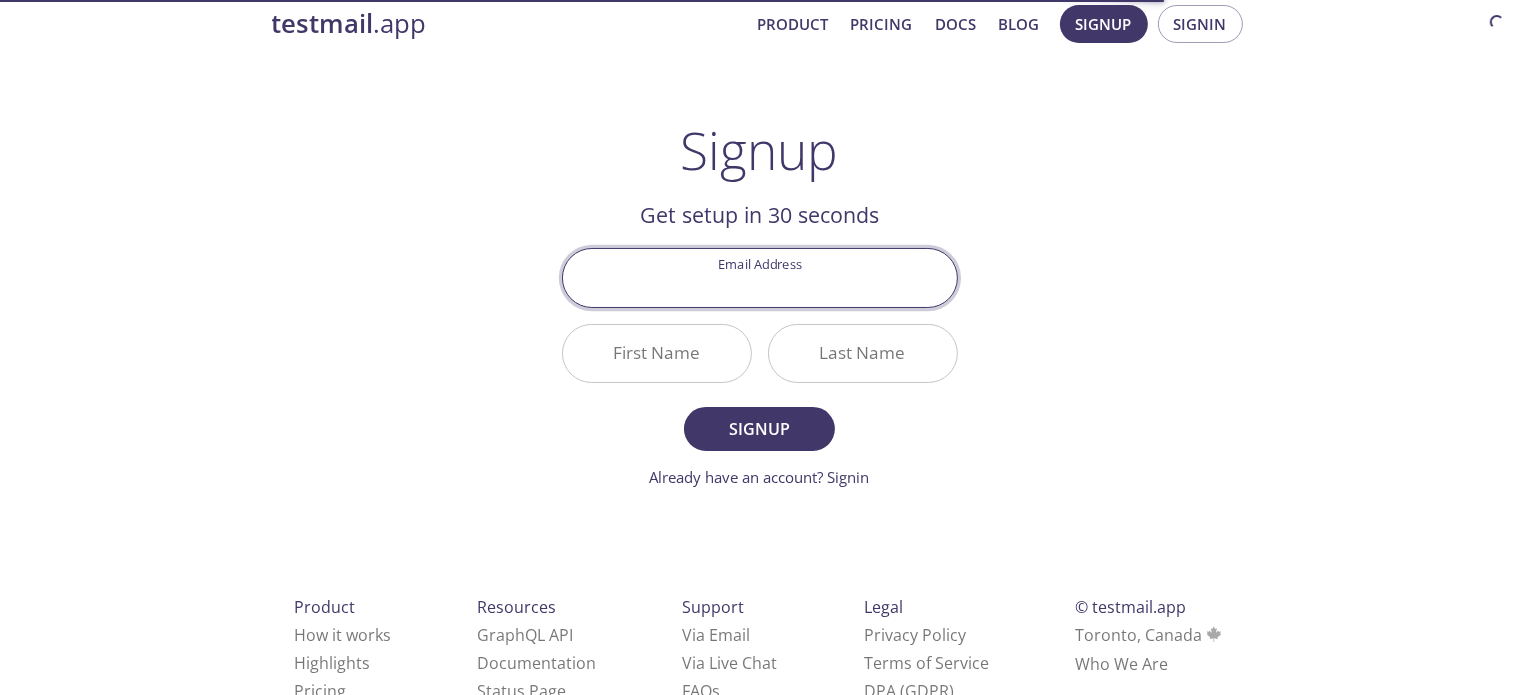 scroll, scrollTop: 92, scrollLeft: 0, axis: vertical 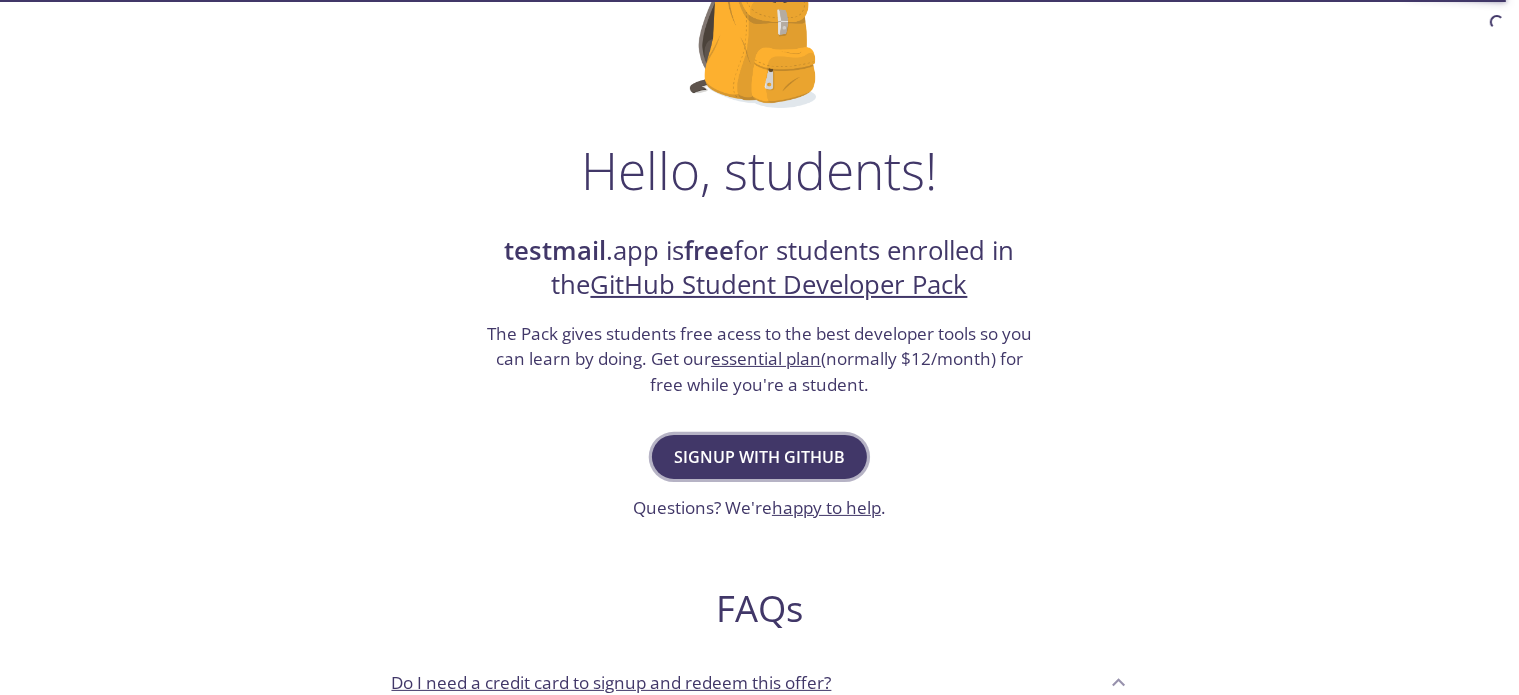 click on "Signup with GitHub" at bounding box center (759, 457) 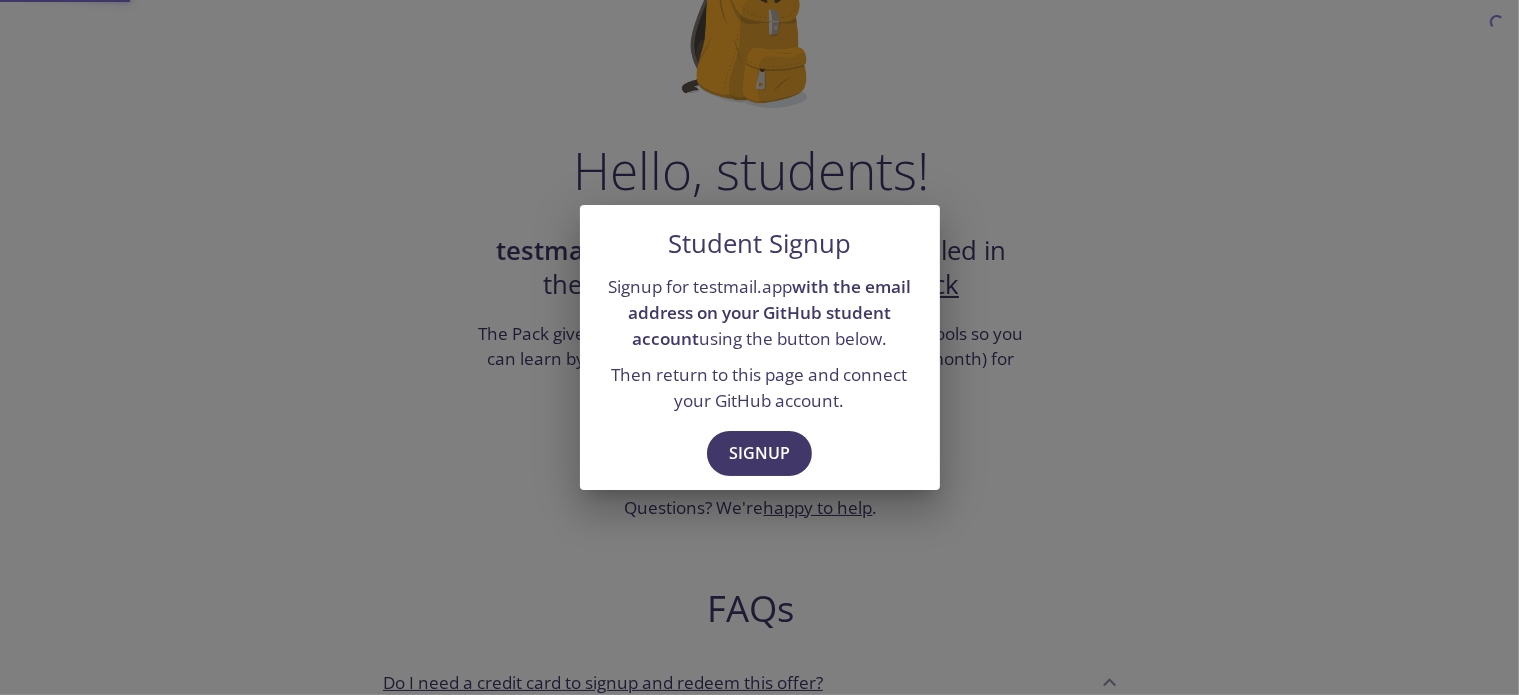 scroll, scrollTop: 0, scrollLeft: 0, axis: both 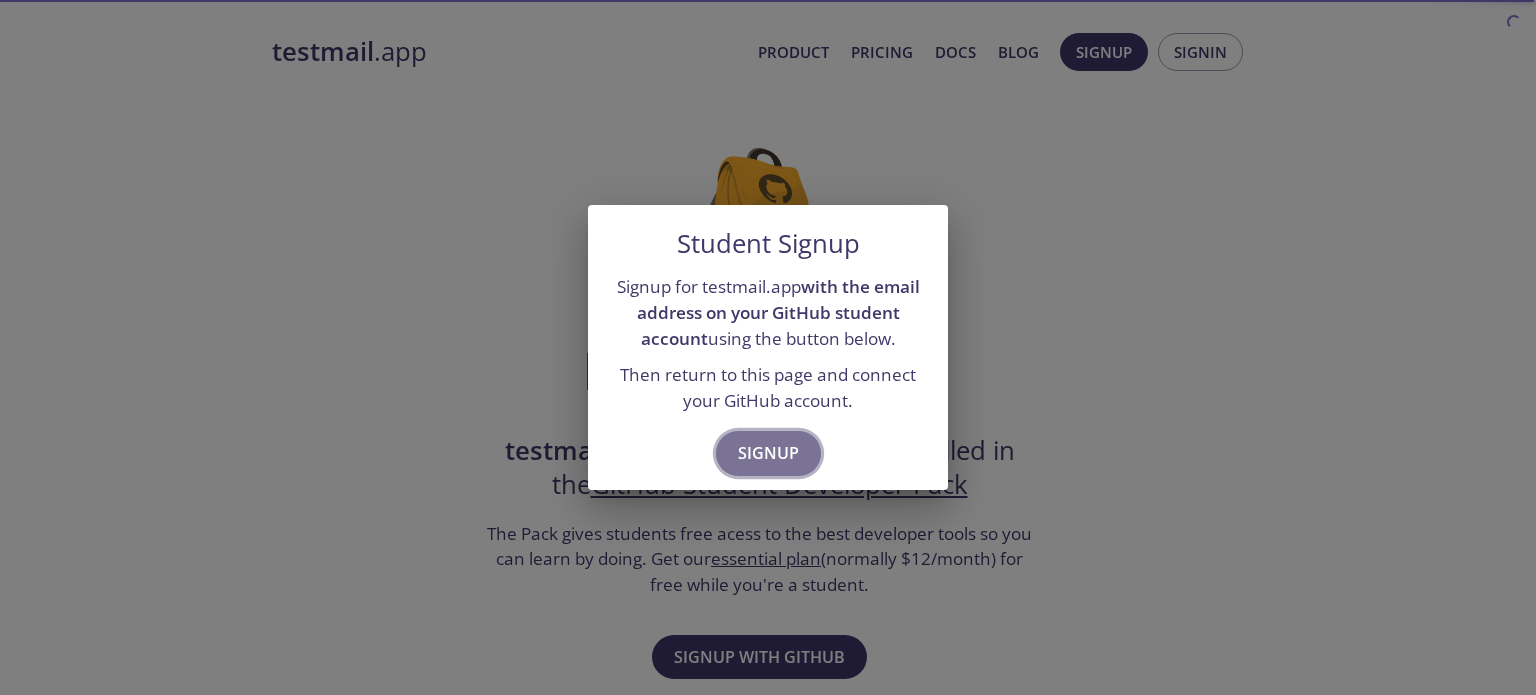 click on "Signup" at bounding box center [768, 453] 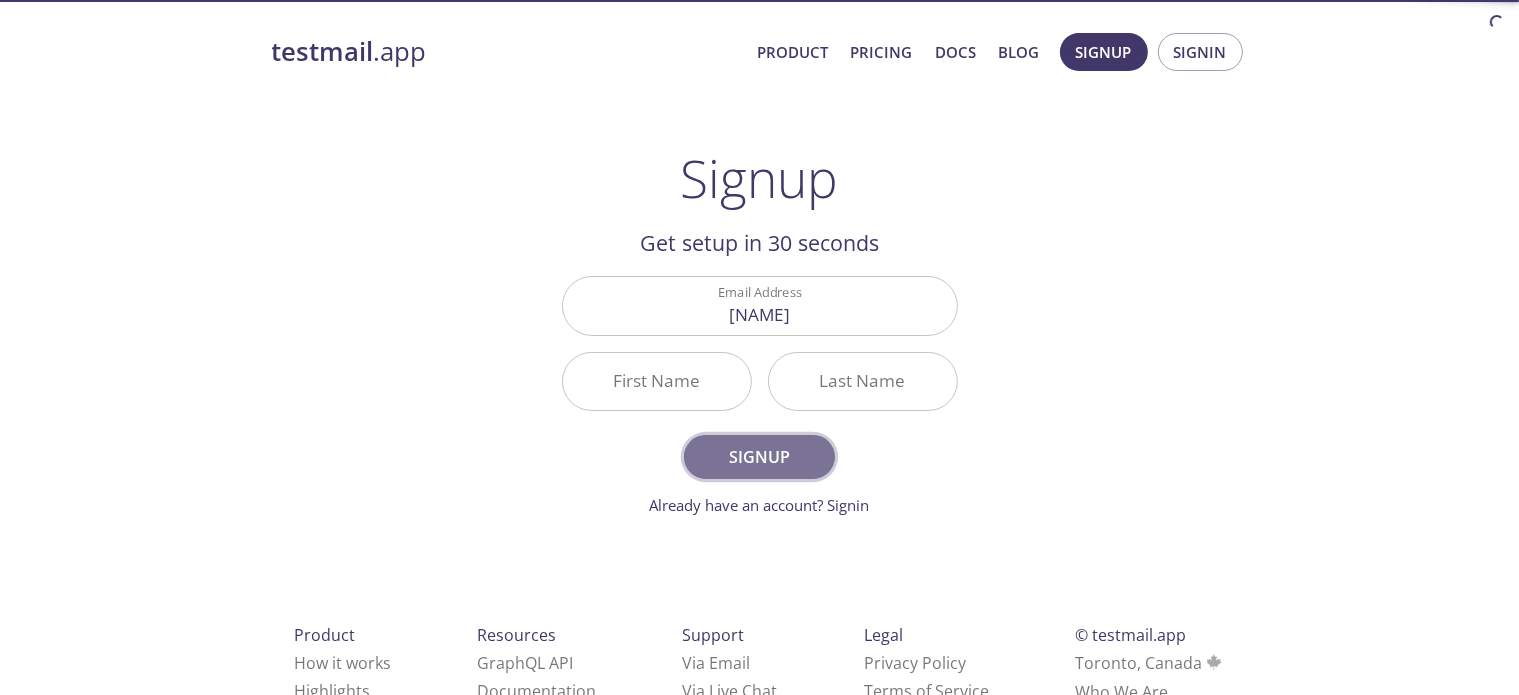 click on "Signup" at bounding box center (759, 457) 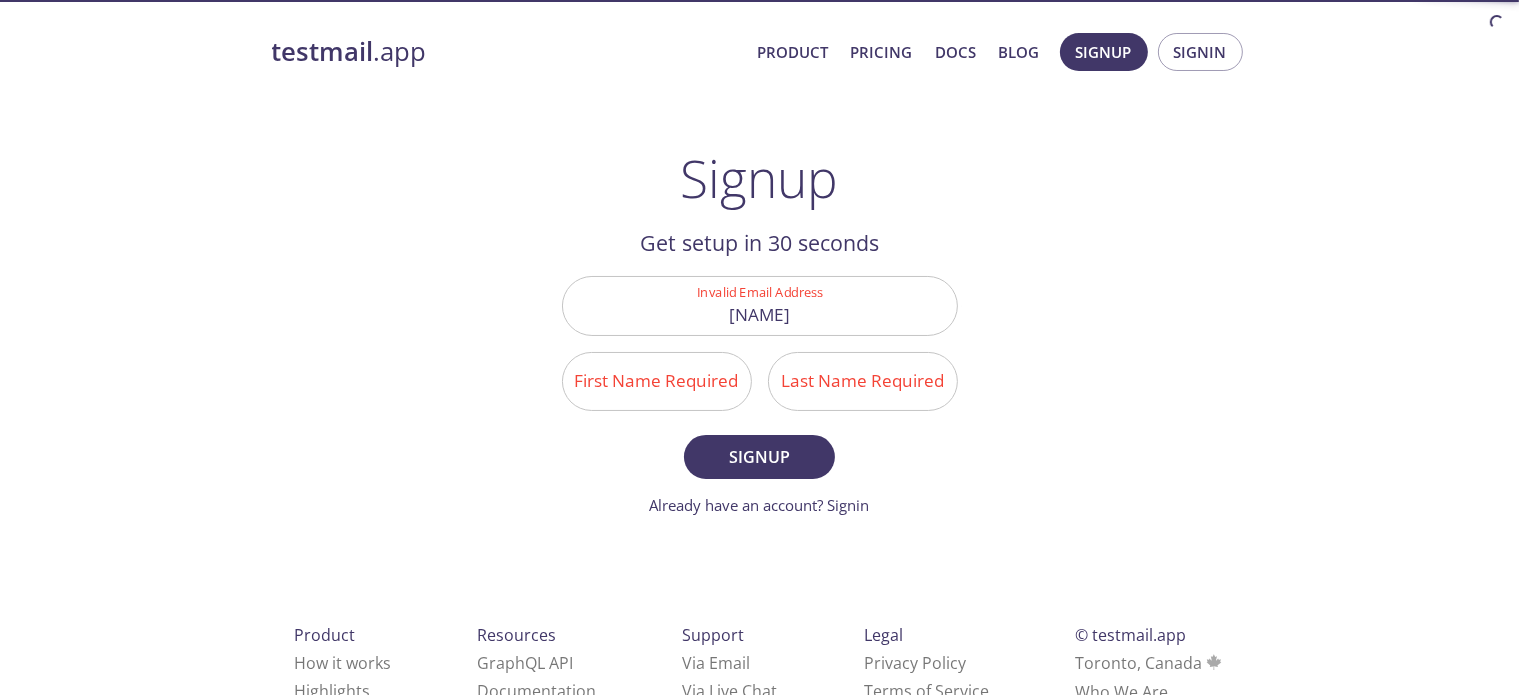 drag, startPoint x: 1025, startPoint y: 342, endPoint x: 909, endPoint y: 358, distance: 117.09825 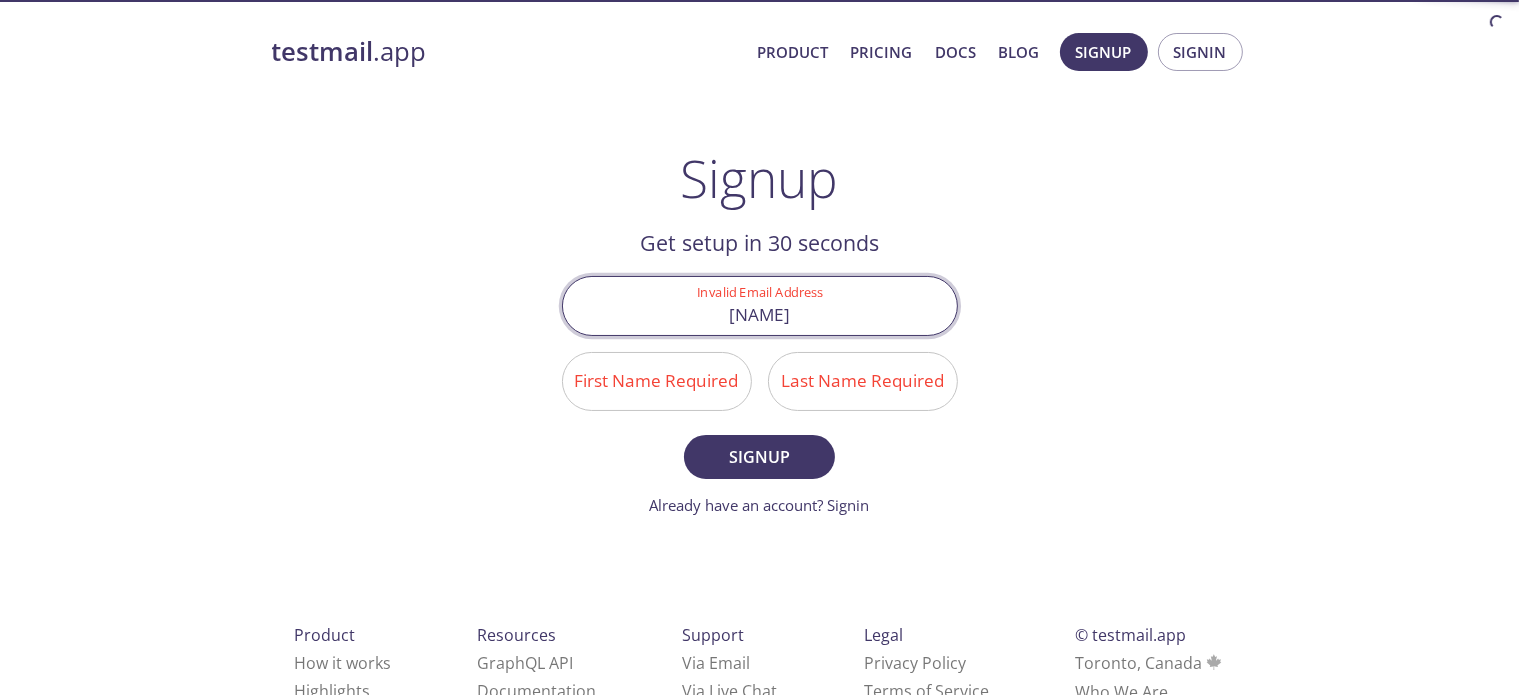 click on "nhan" at bounding box center (760, 305) 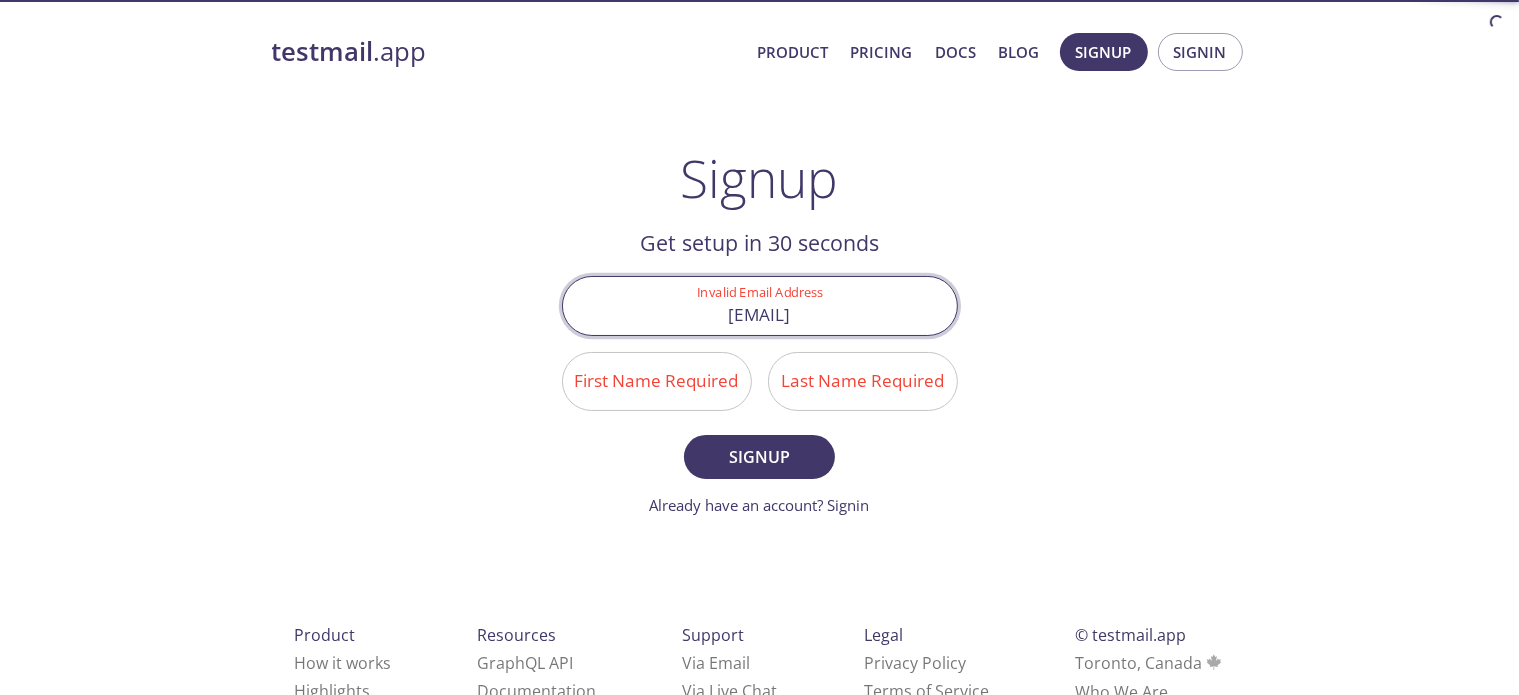 click on "First Name Required" at bounding box center [657, 381] 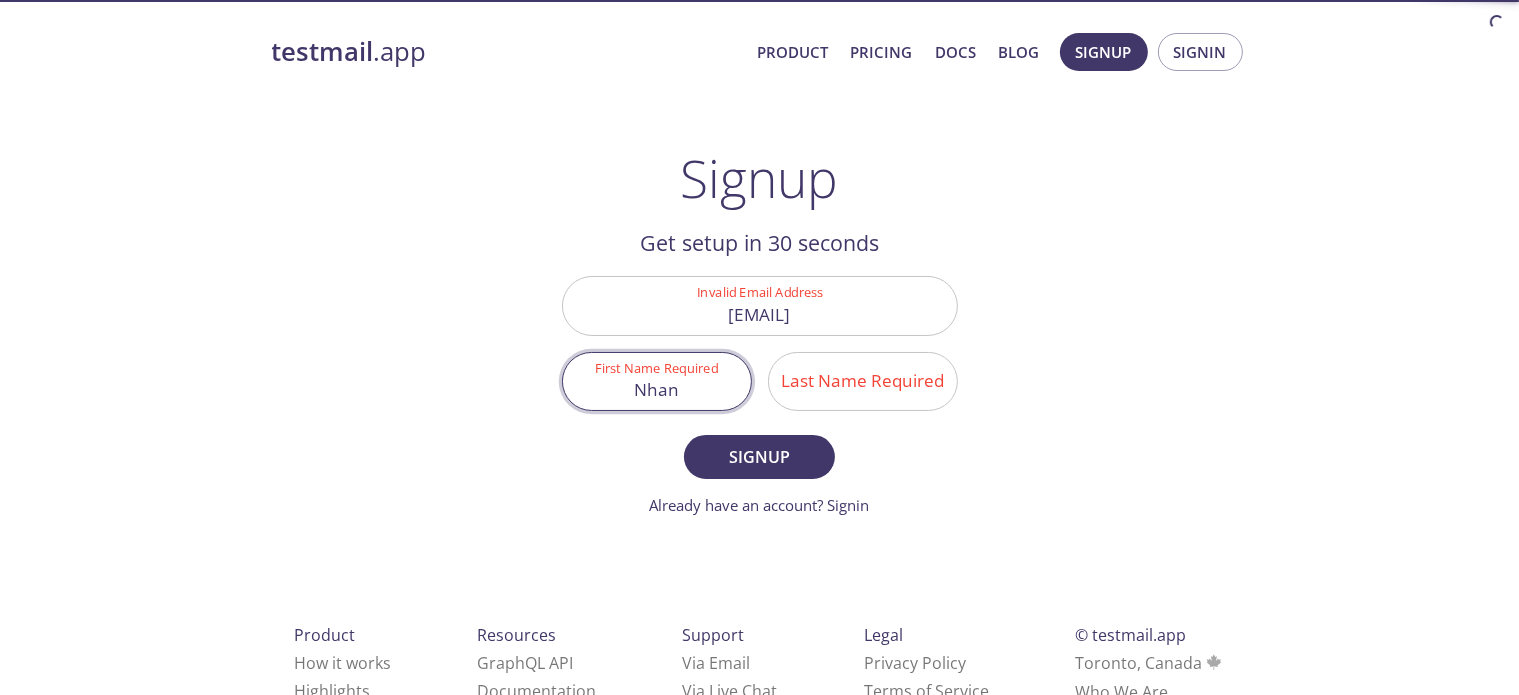 type on "Nhan" 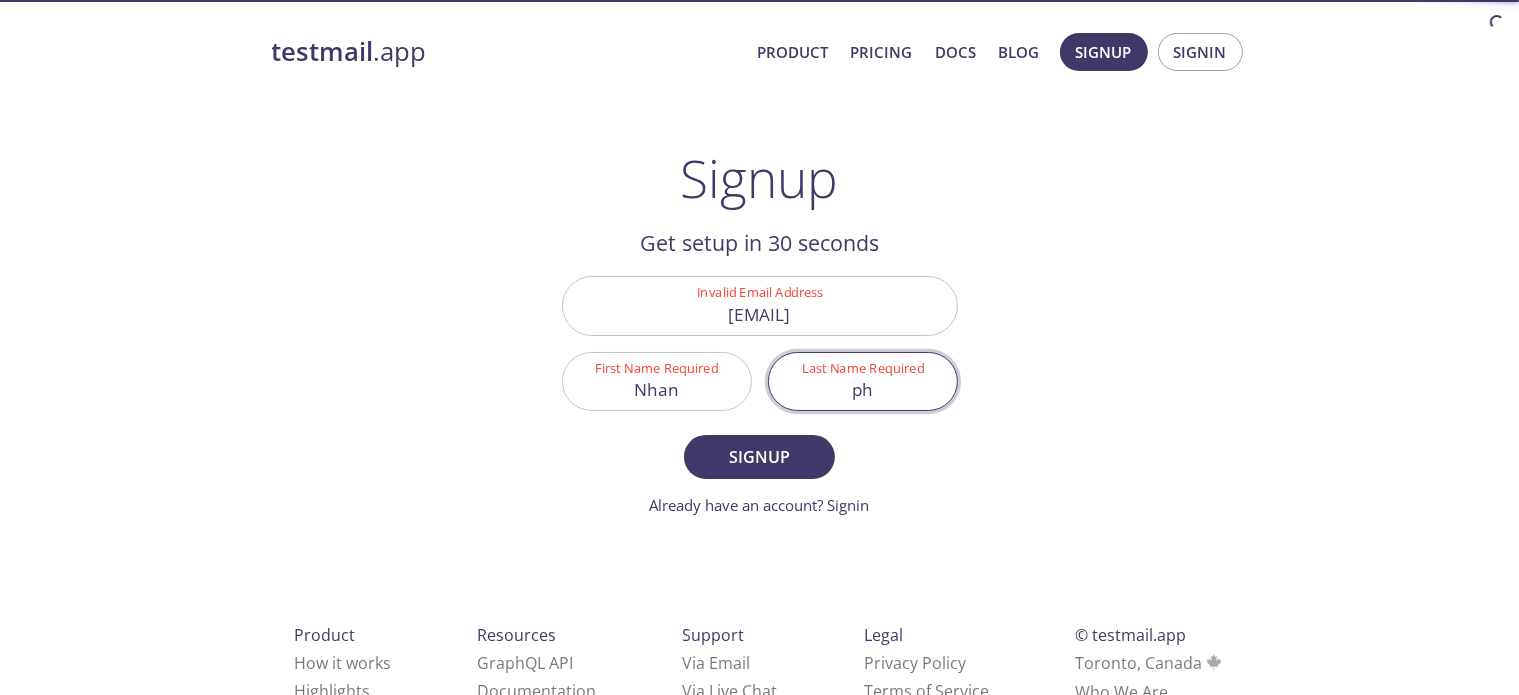 type on "p" 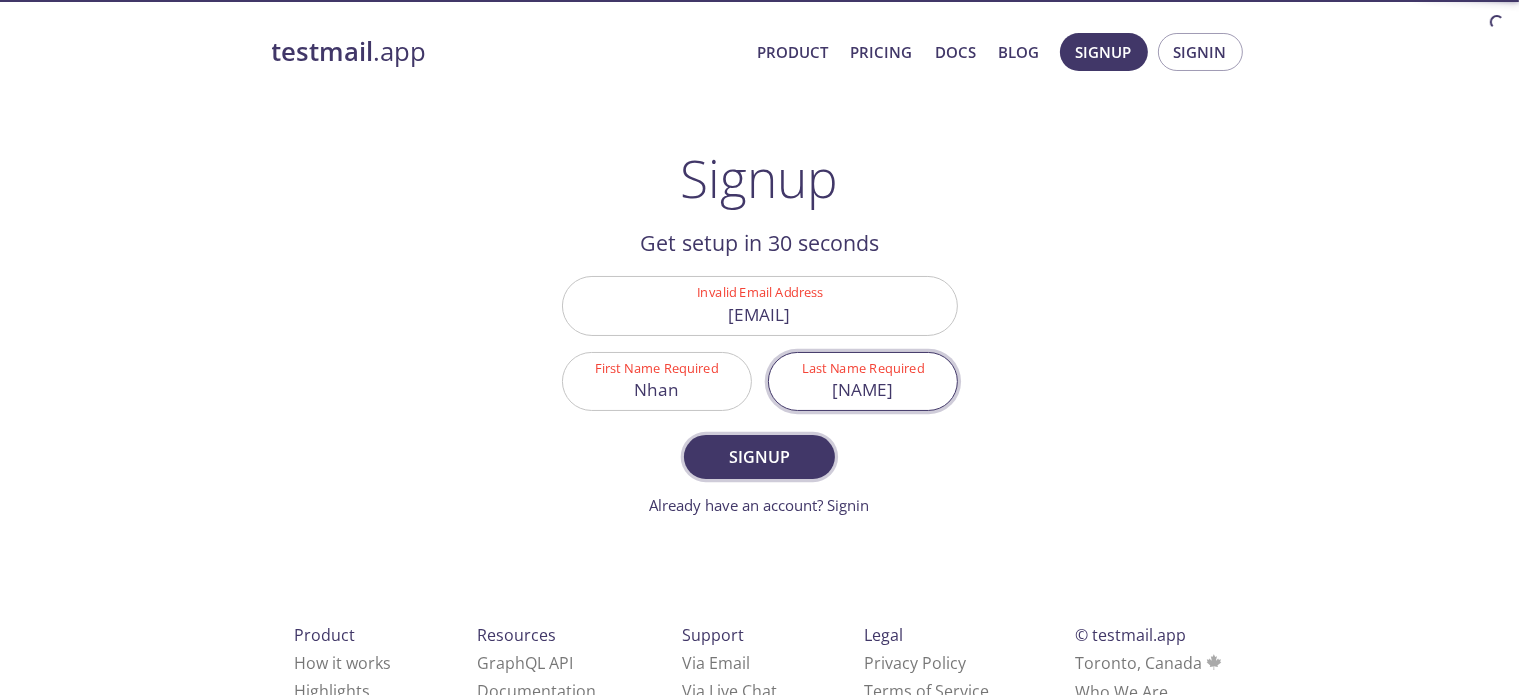 type on "Pham" 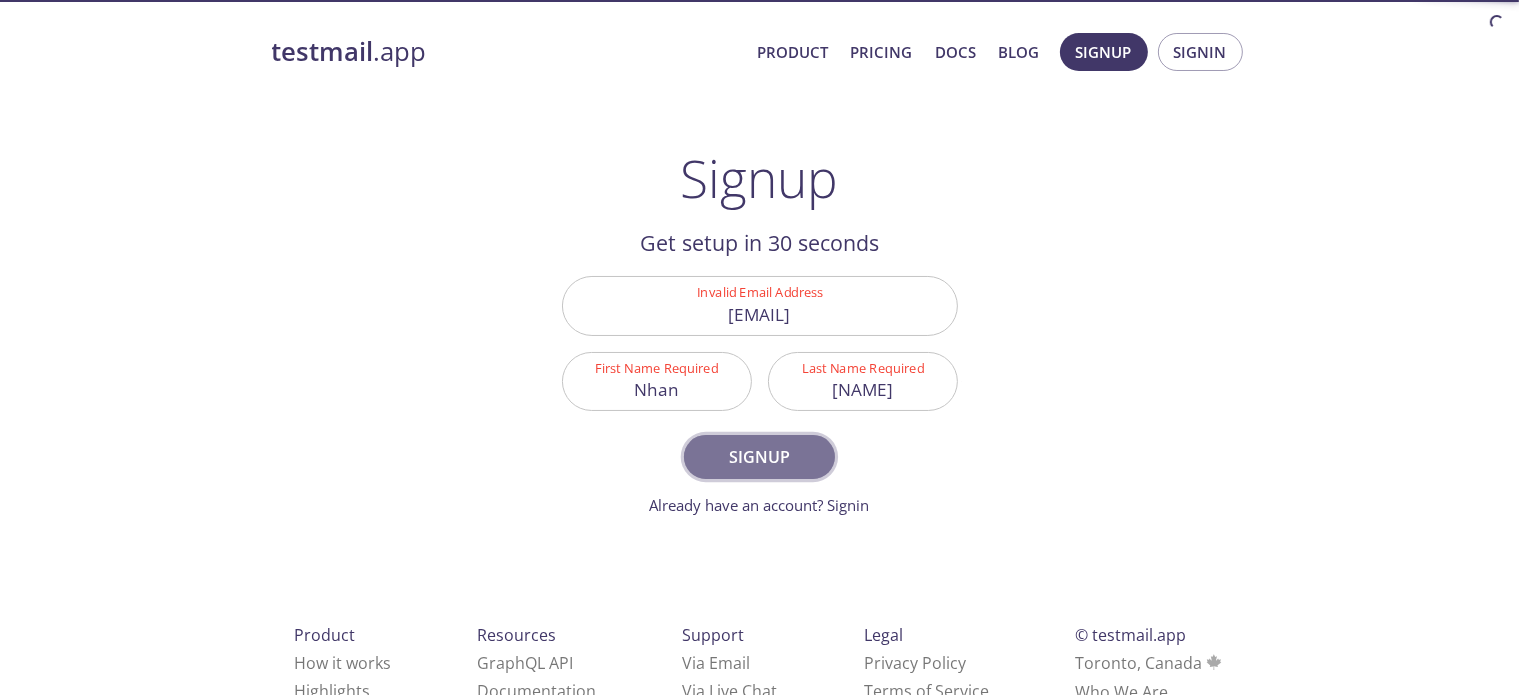 click on "Signup" at bounding box center [759, 457] 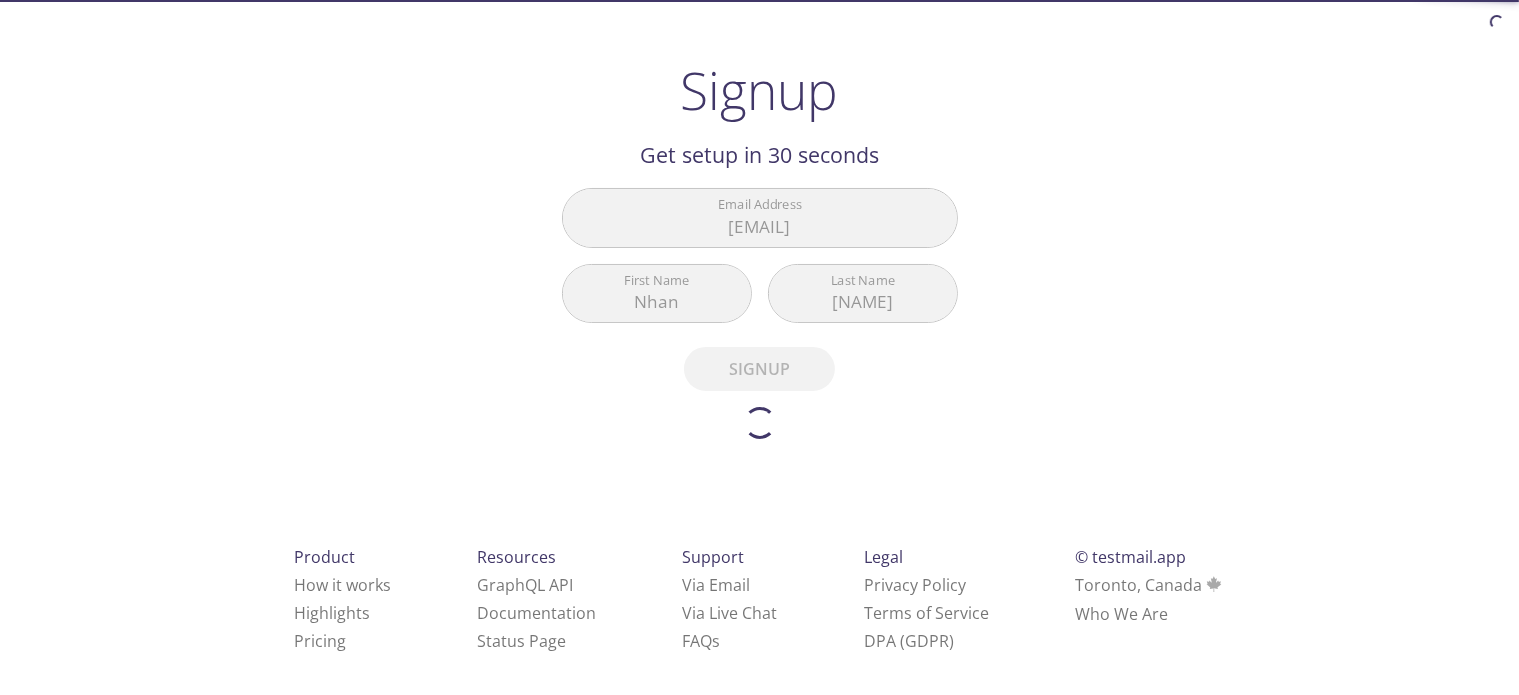 scroll, scrollTop: 103, scrollLeft: 0, axis: vertical 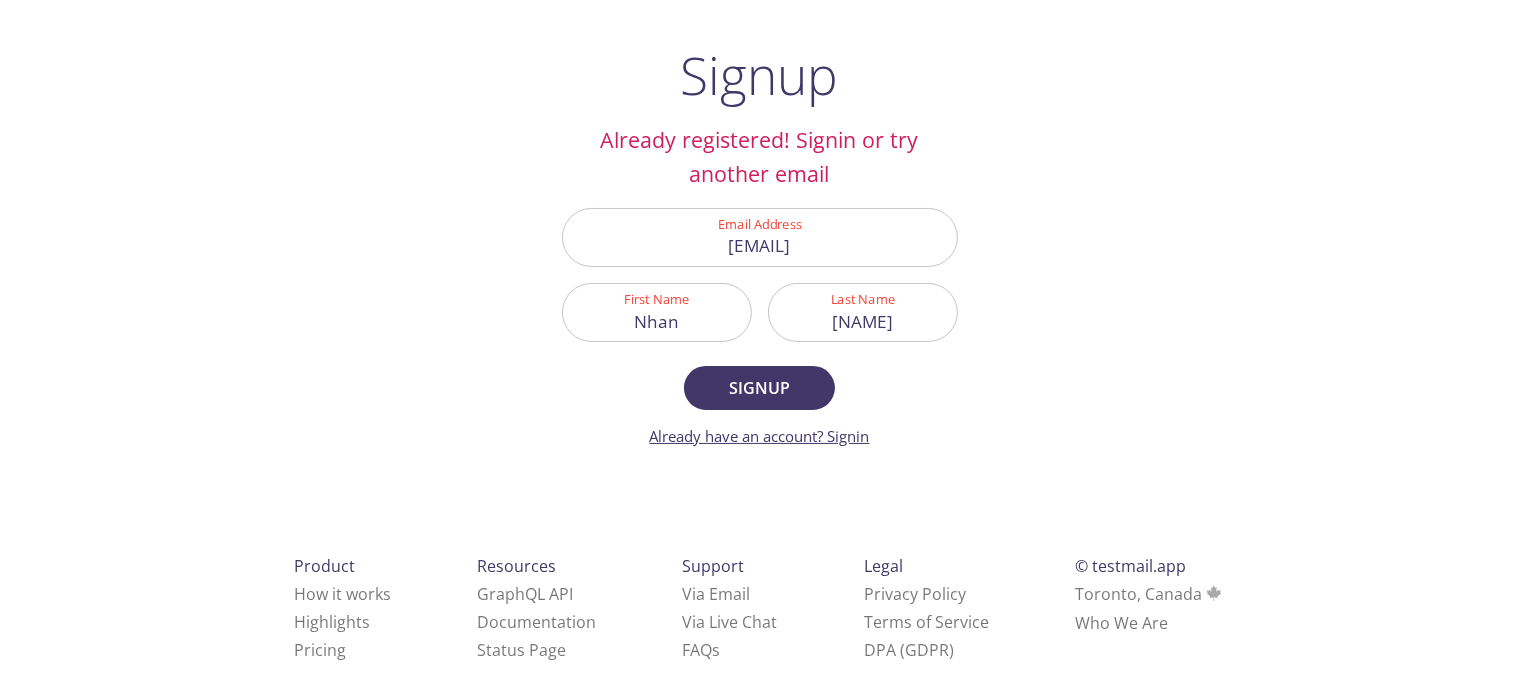 click on "Already have an account? Signin" at bounding box center [760, 436] 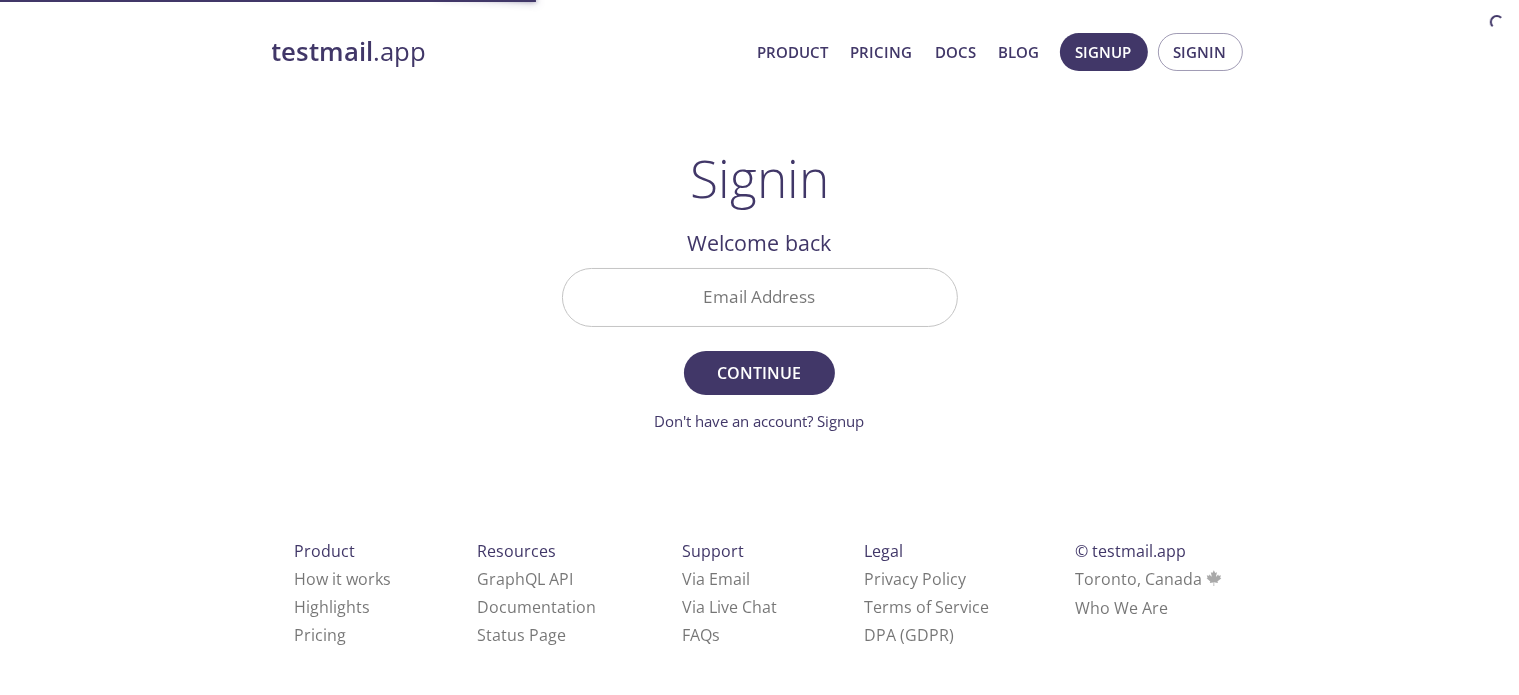 click on "Email Address" at bounding box center [760, 297] 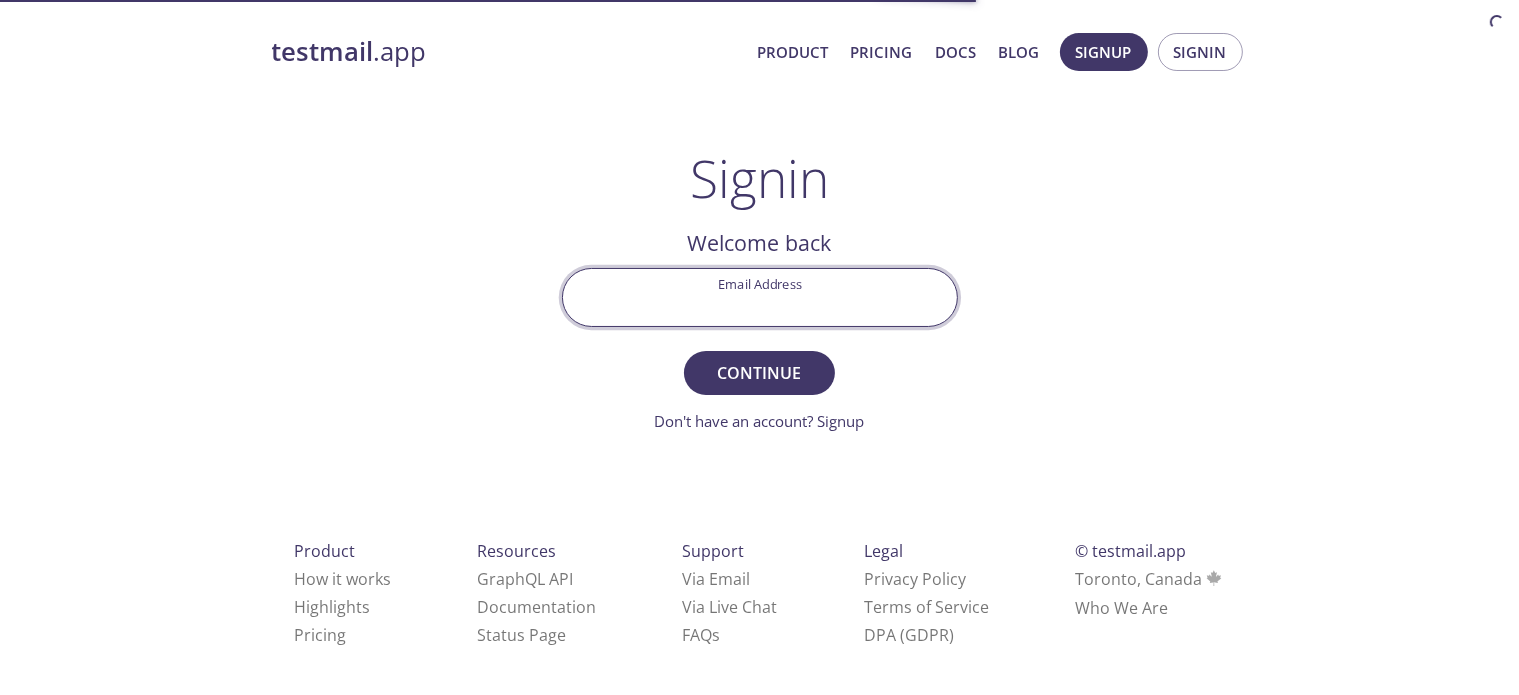 type on "[USERNAME]@[DOMAIN]" 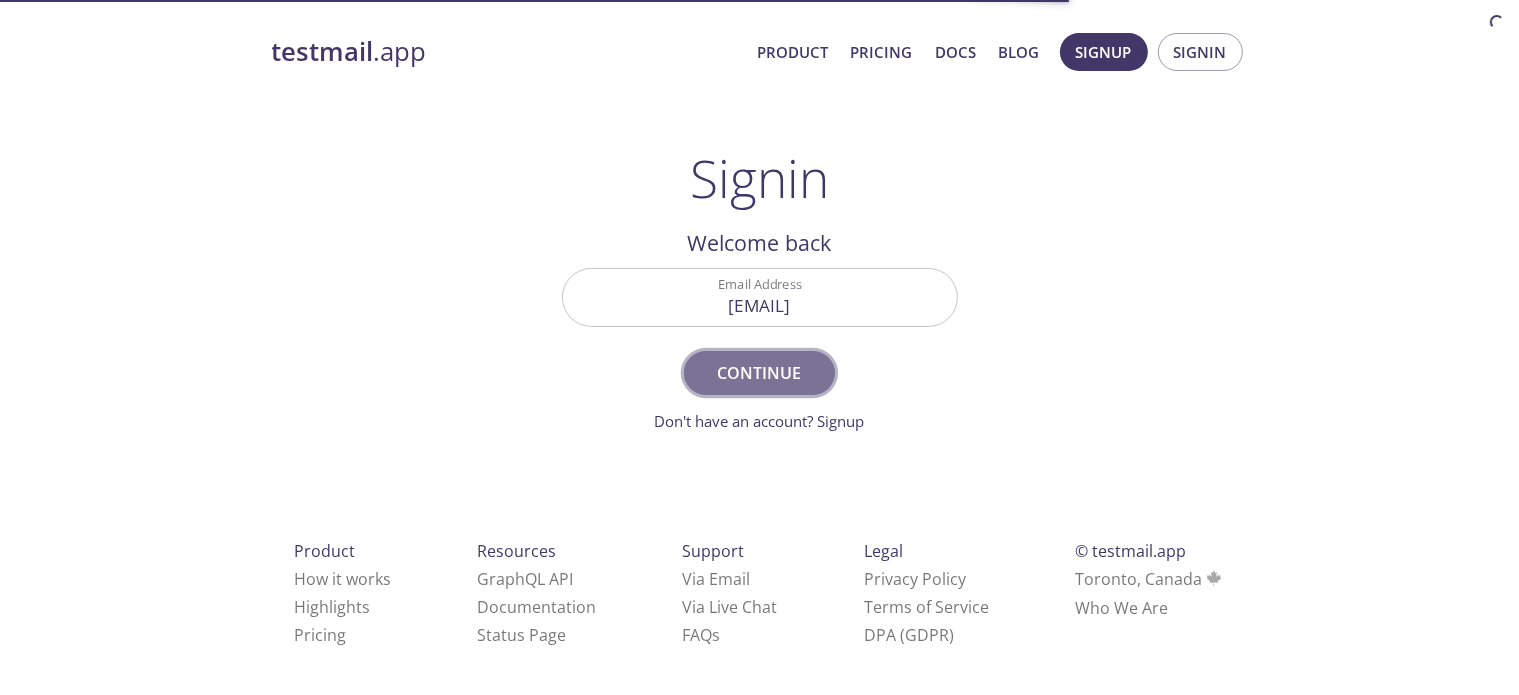 click on "Continue" at bounding box center [759, 373] 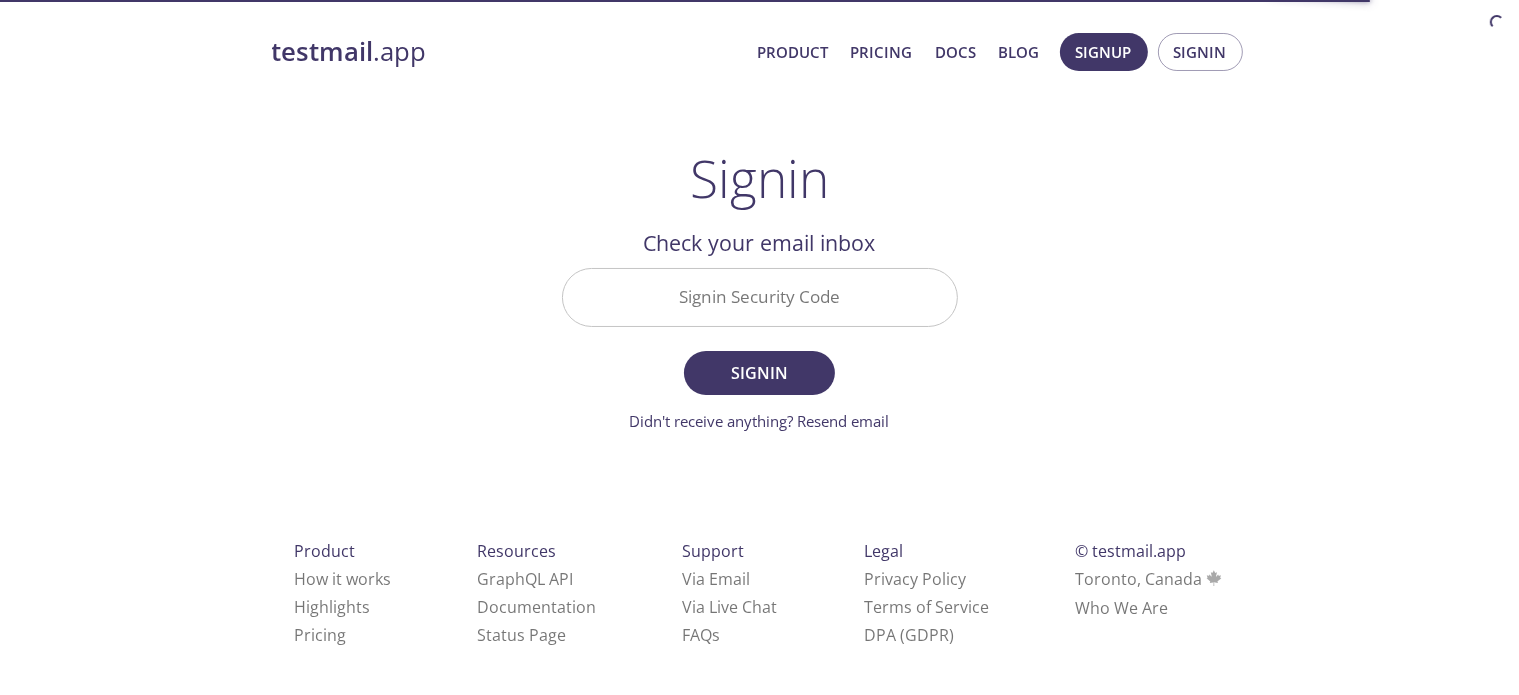 click on "Signin Security Code" at bounding box center [760, 297] 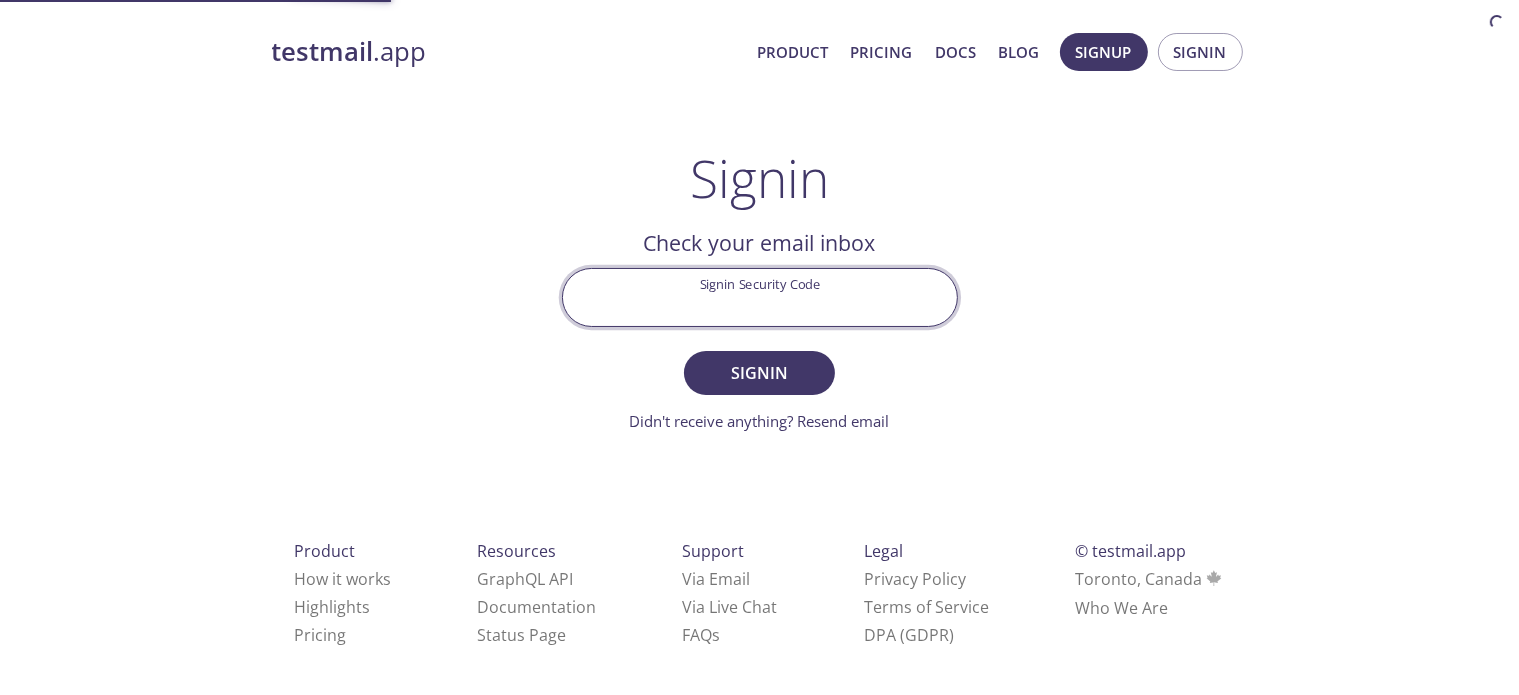 paste on "J2L8MLH" 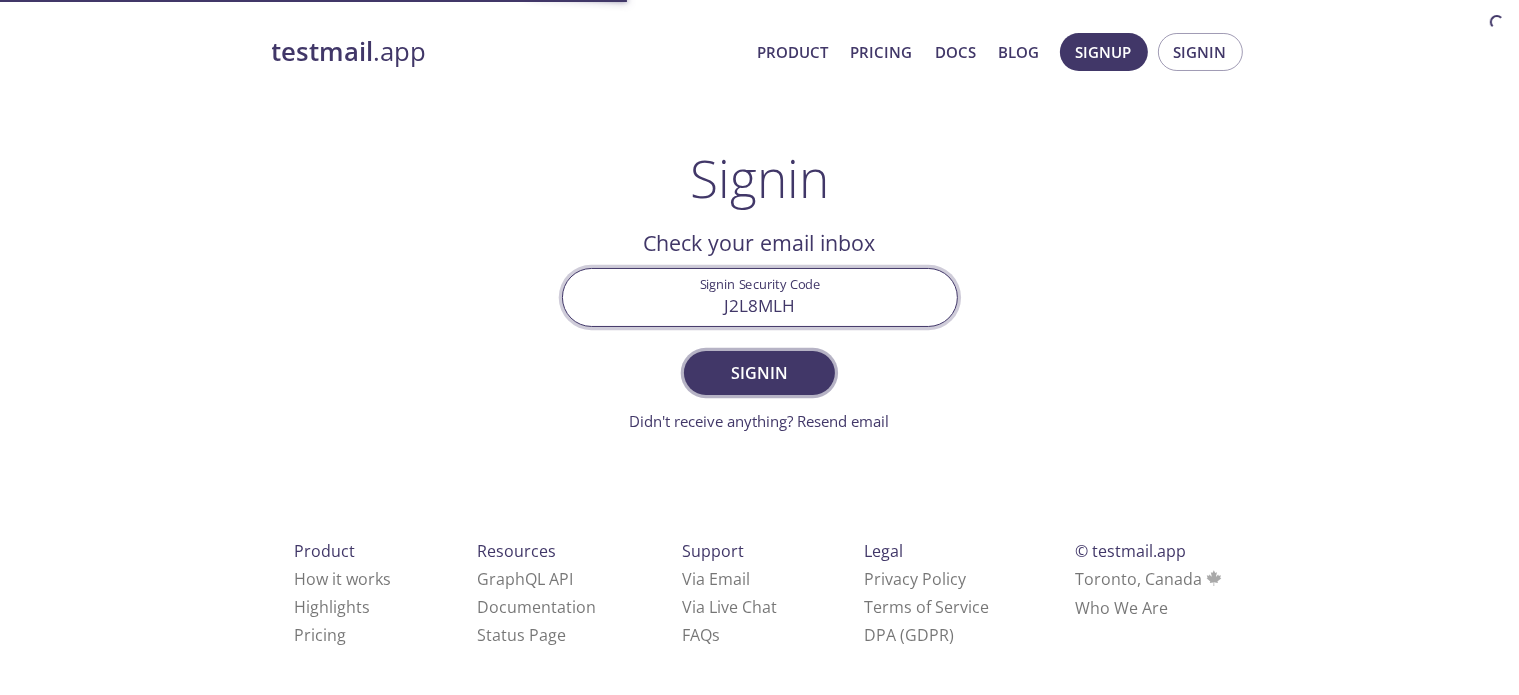 type on "J2L8MLH" 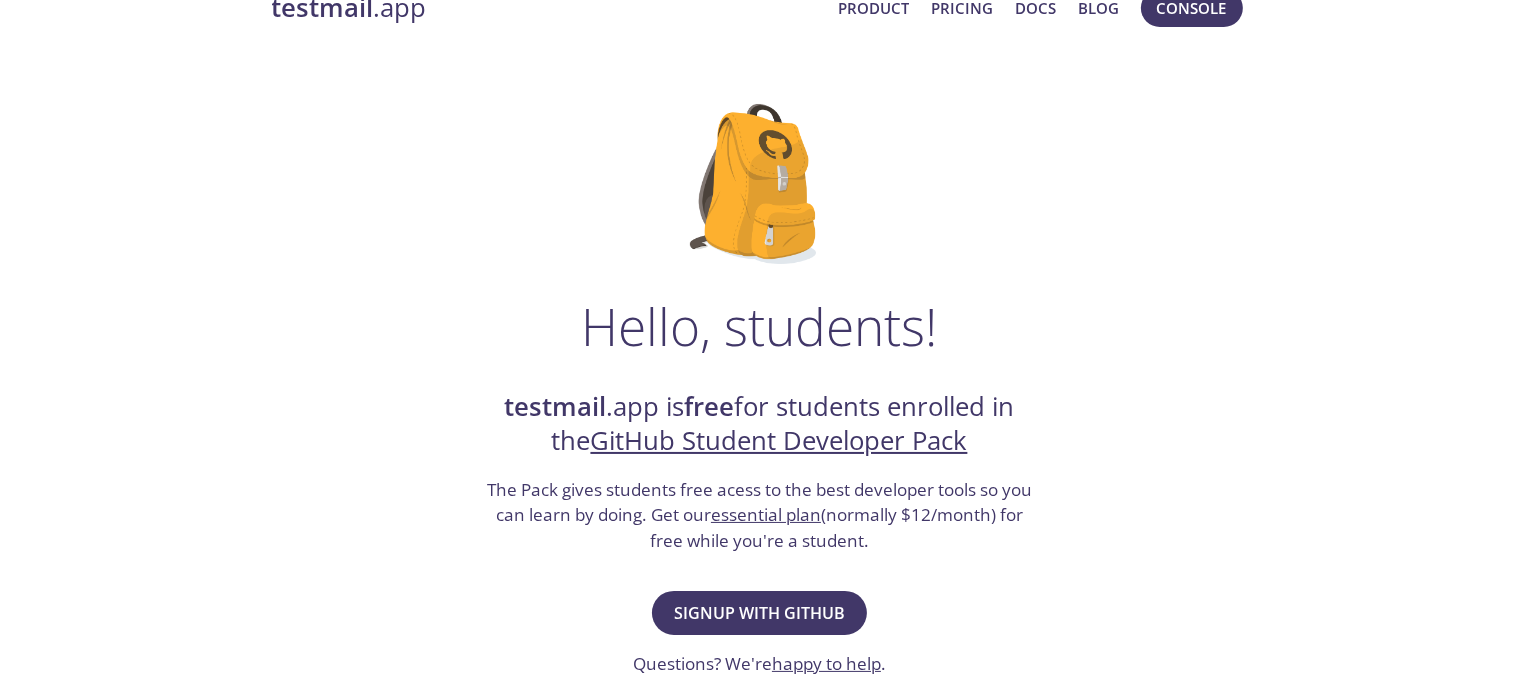 scroll, scrollTop: 200, scrollLeft: 0, axis: vertical 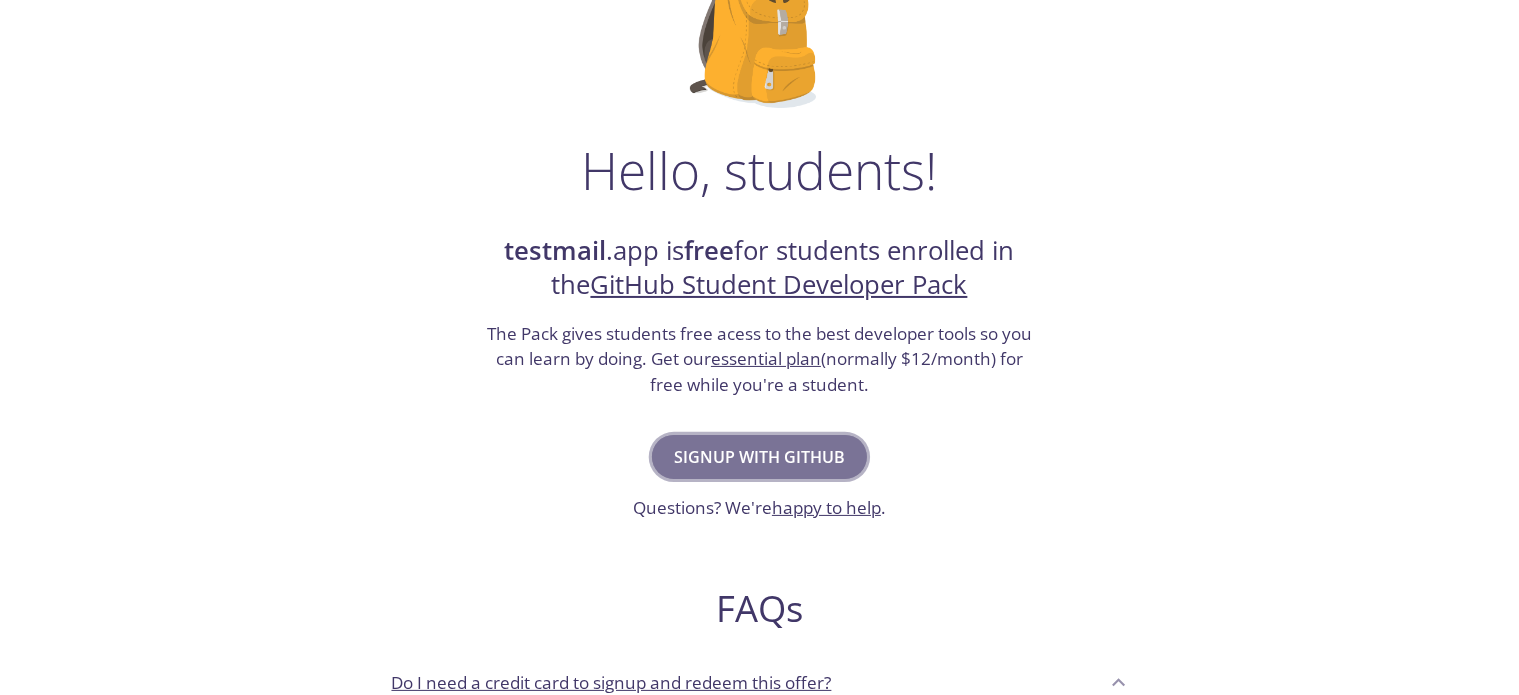 click on "Signup with GitHub" at bounding box center [759, 457] 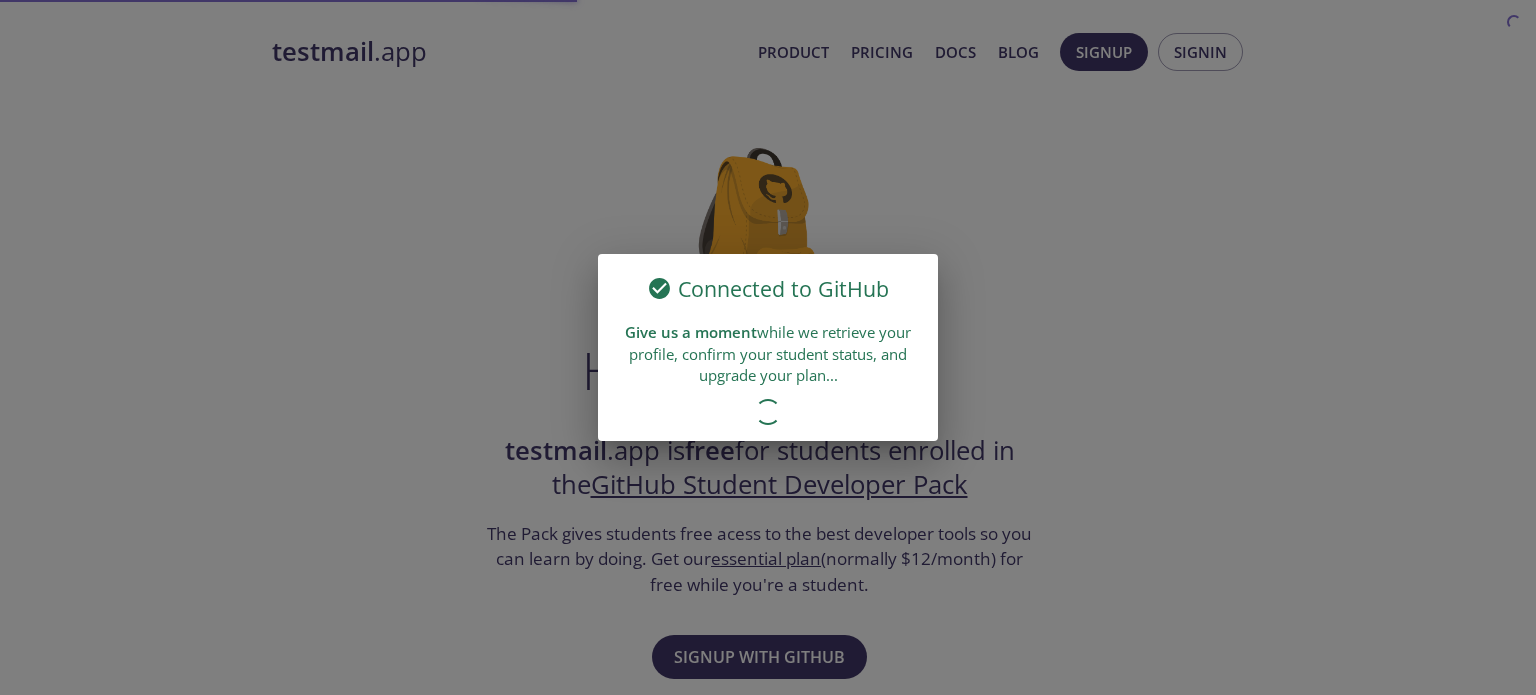 scroll, scrollTop: 0, scrollLeft: 0, axis: both 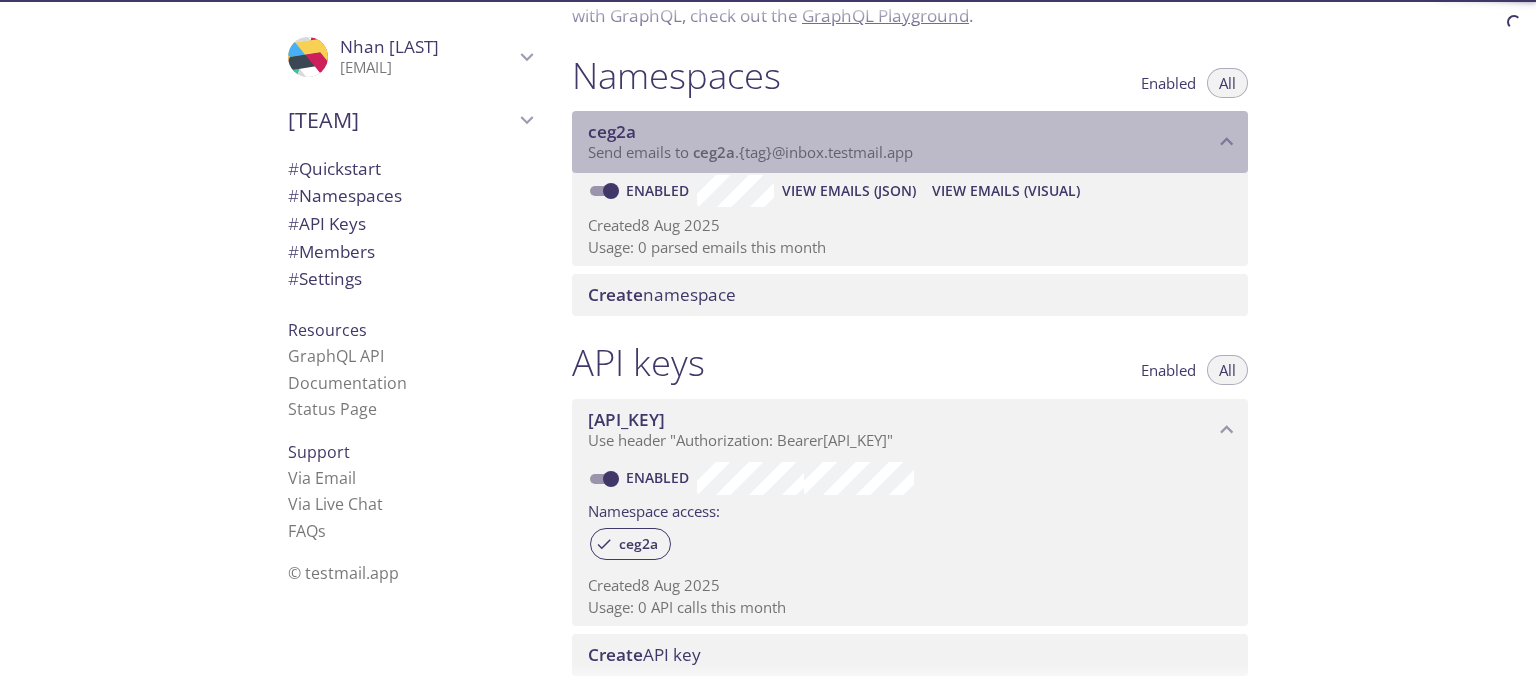 click on "ceg2a" at bounding box center (901, 132) 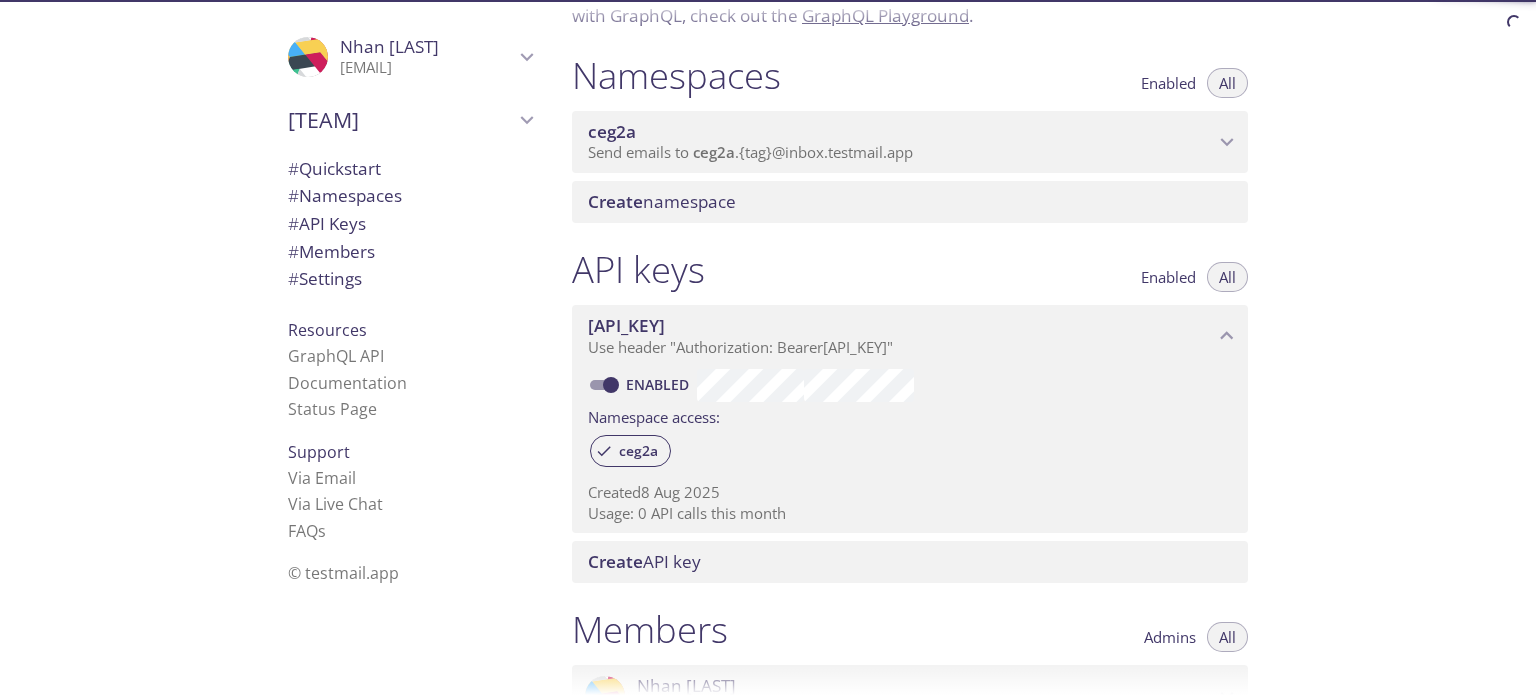 click on "ceg2a" at bounding box center [901, 132] 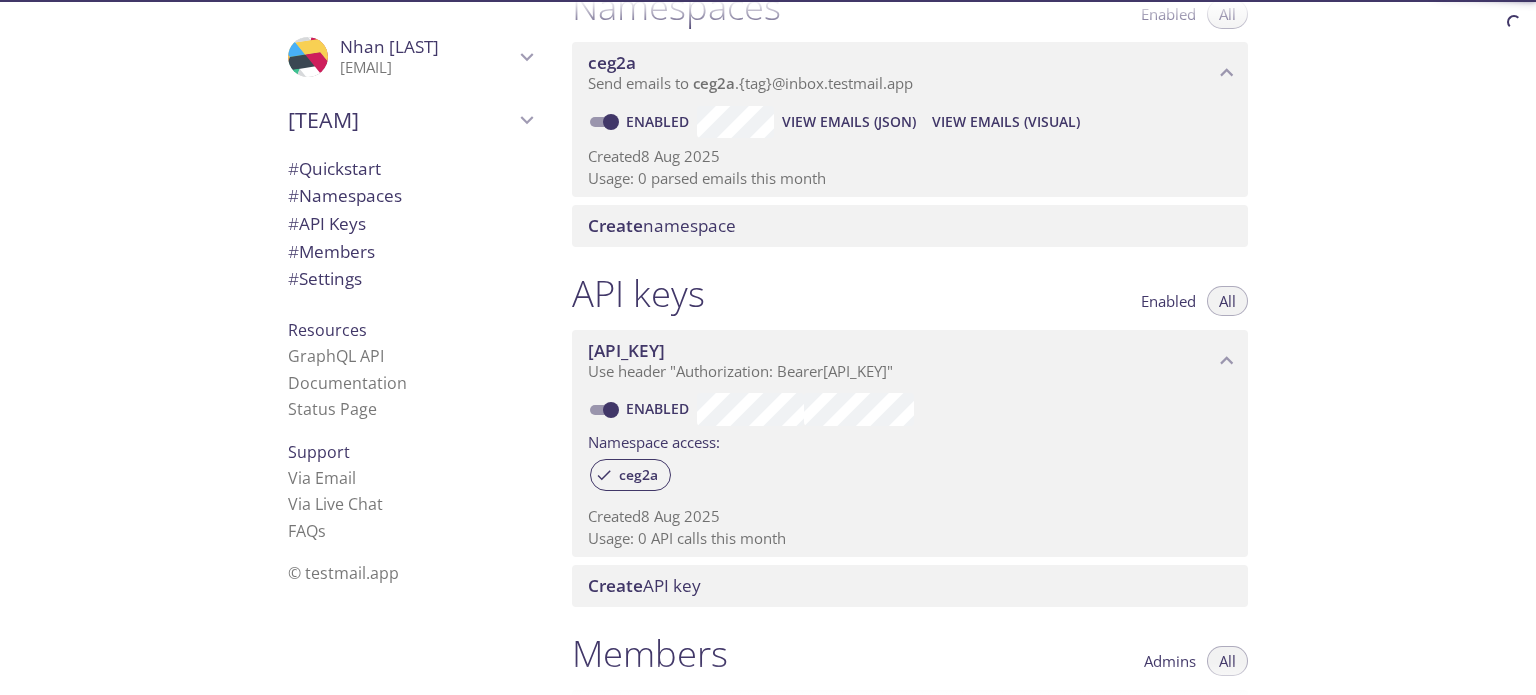 scroll, scrollTop: 300, scrollLeft: 0, axis: vertical 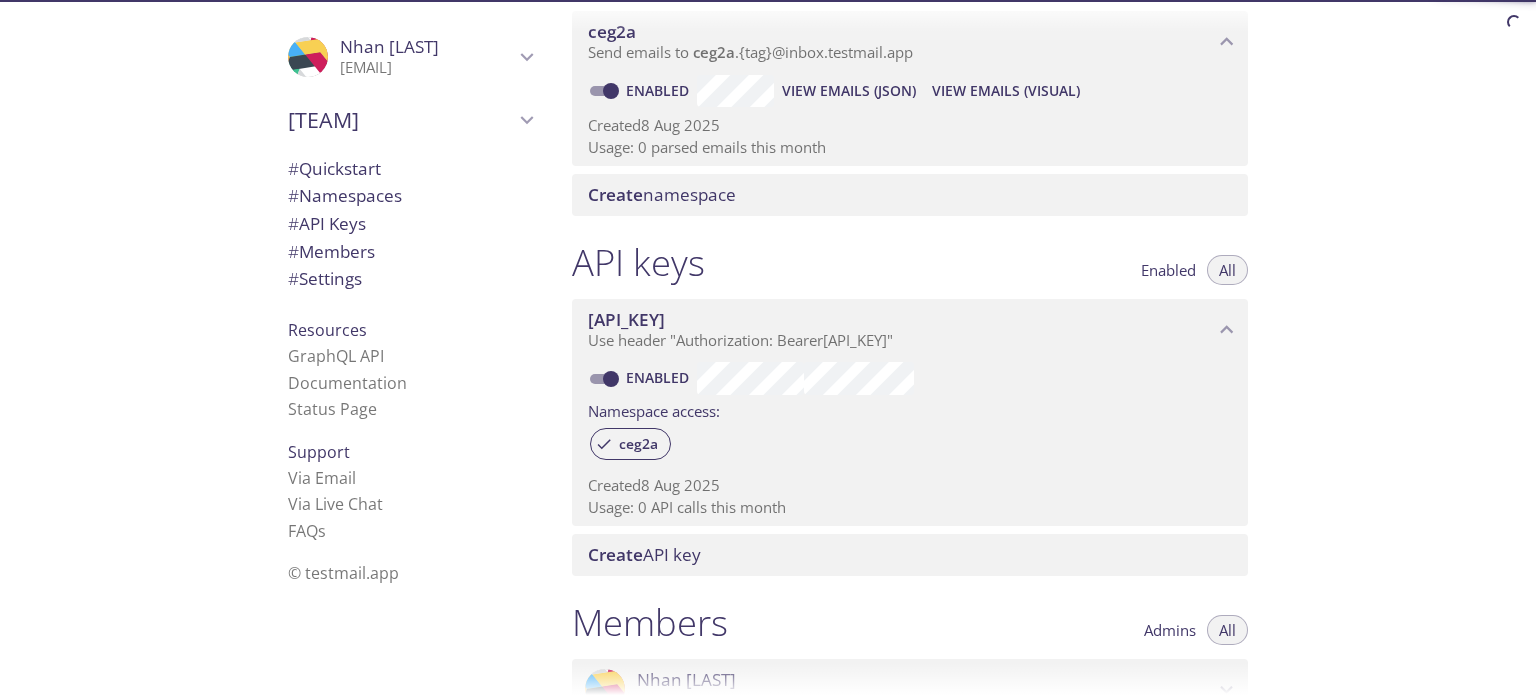 click 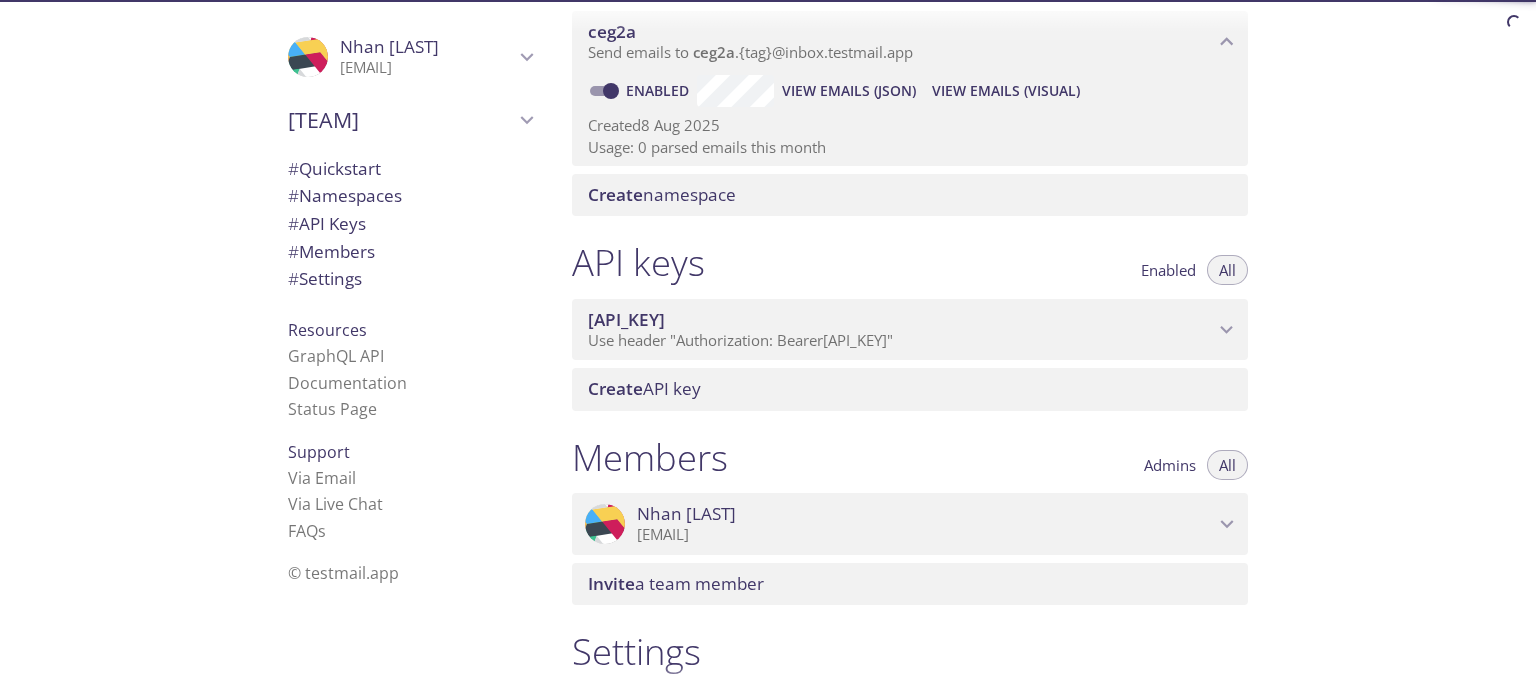 click 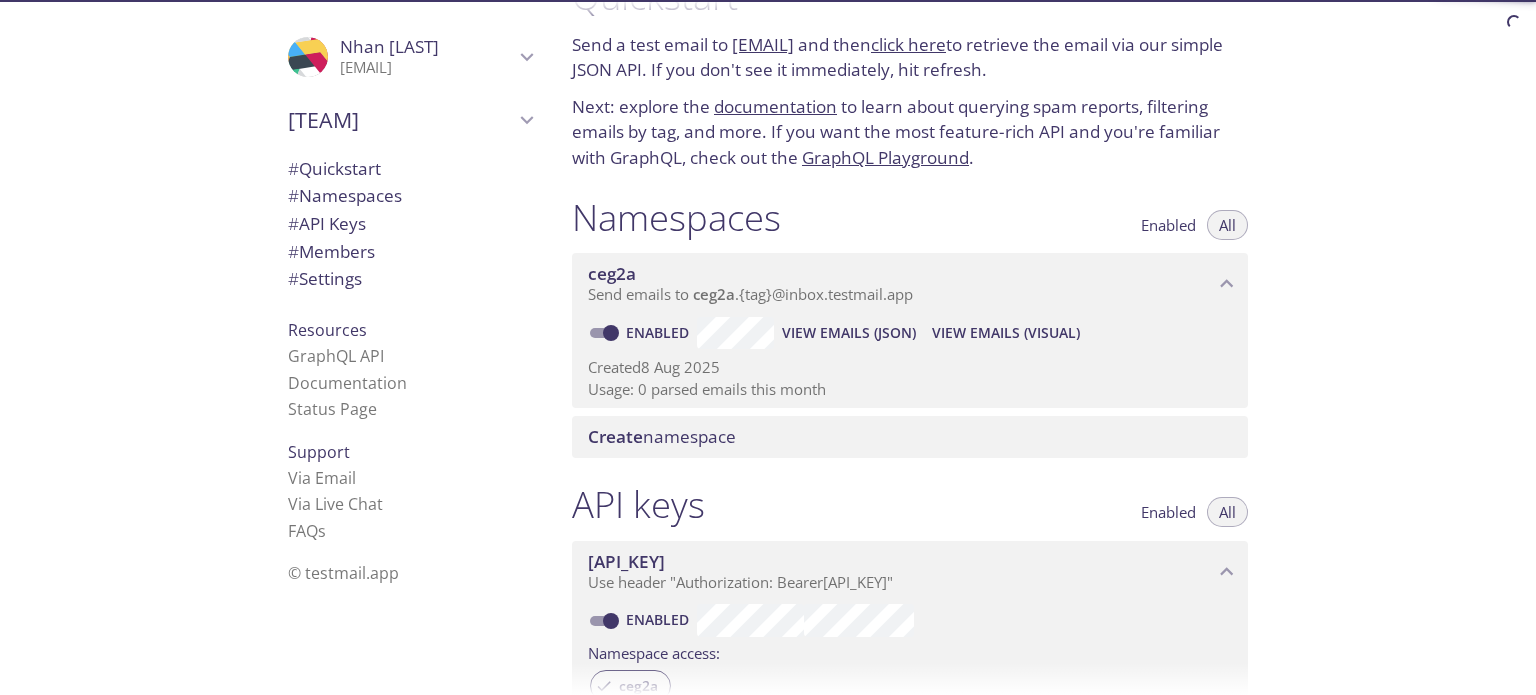 scroll, scrollTop: 27, scrollLeft: 0, axis: vertical 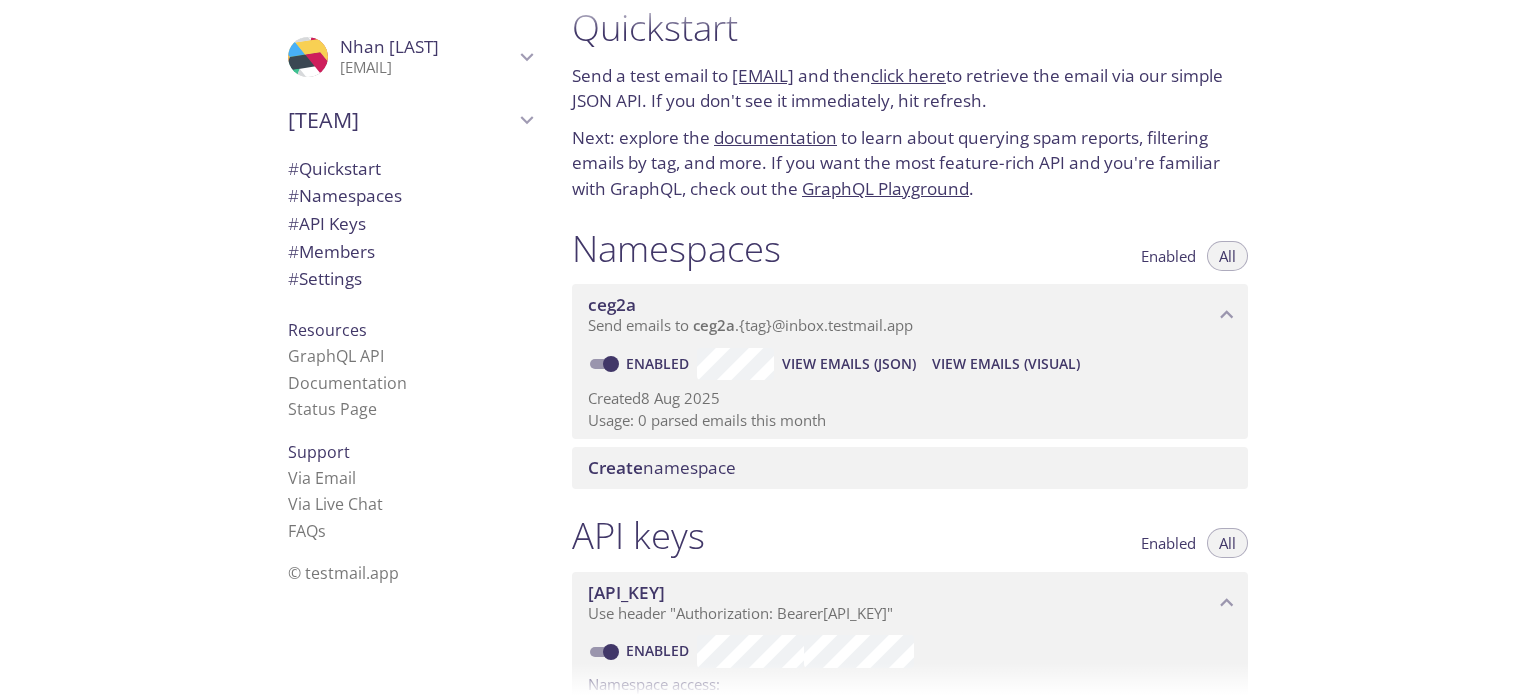 click on "Quickstart Send a test email to   ceg2a.test@inbox.testmail.app   and then  click here  to retrieve the email via our simple JSON API. If you don't see it immediately, hit refresh. Next: explore the   documentation   to learn about querying spam reports, filtering emails by tag, and more. If you want the most feature-rich API and you're familiar with GraphQL, check out the   GraphQL Playground . Namespaces Enabled All ceg2a Send emails to   ceg2a . {tag} @inbox.testmail.app Enabled View Emails (JSON) View Emails (Visual) Created  8 Aug 2025 Usage: 0 parsed emails this month Create  namespace API keys Enabled All cf34d***-****-****-****-*******08ace Use header "Authorization: Bearer  cf34d***-****-****-****-*******08ace " Enabled Namespace access: ceg2a Created  8 Aug 2025 Usage: 0 API calls this month Create  API key Members Admins All   ProfilePic Nhan   Pham nhanpp.21it@vku.udn.vn Joined  8 Aug 2025 Invite  a team member Settings Team (or organization) name: Nhan's team Save Setup Billing: Currently on the" at bounding box center (1046, 347) 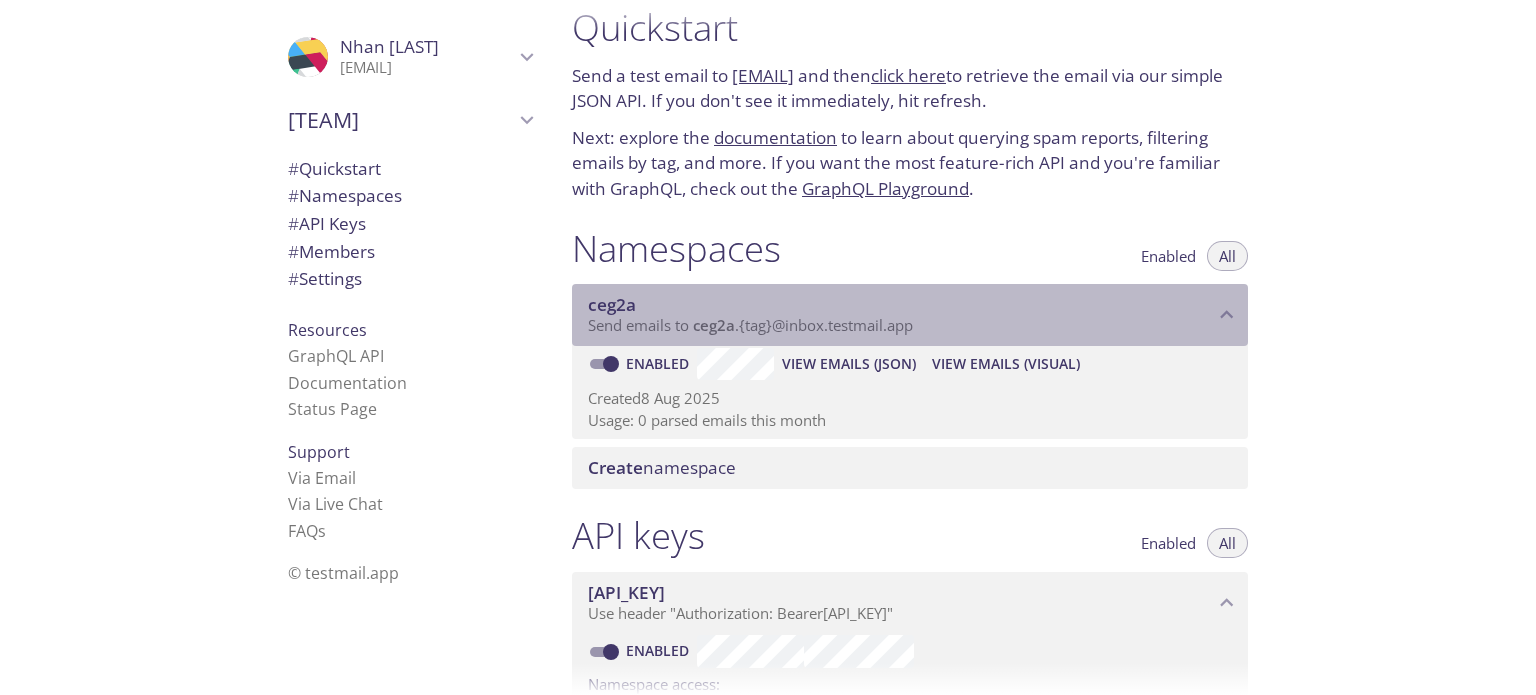 click 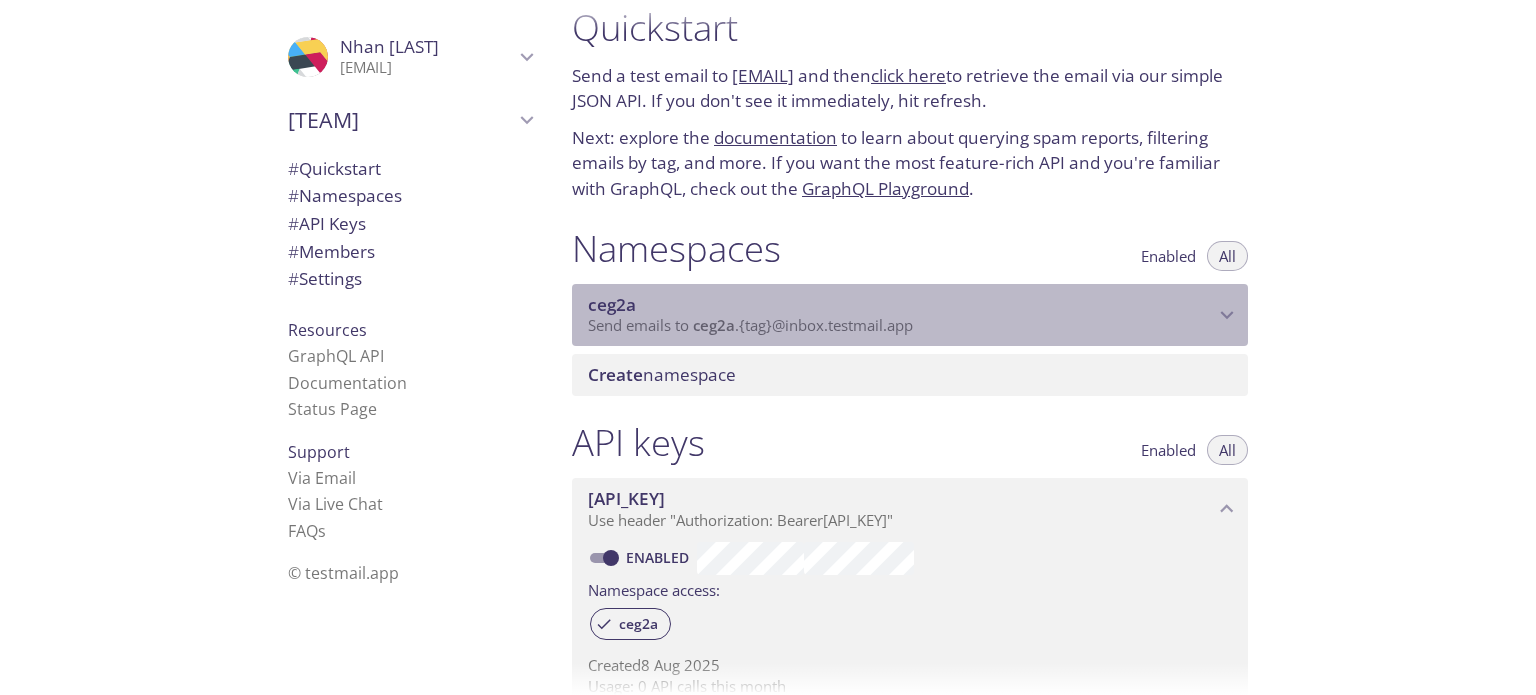 click 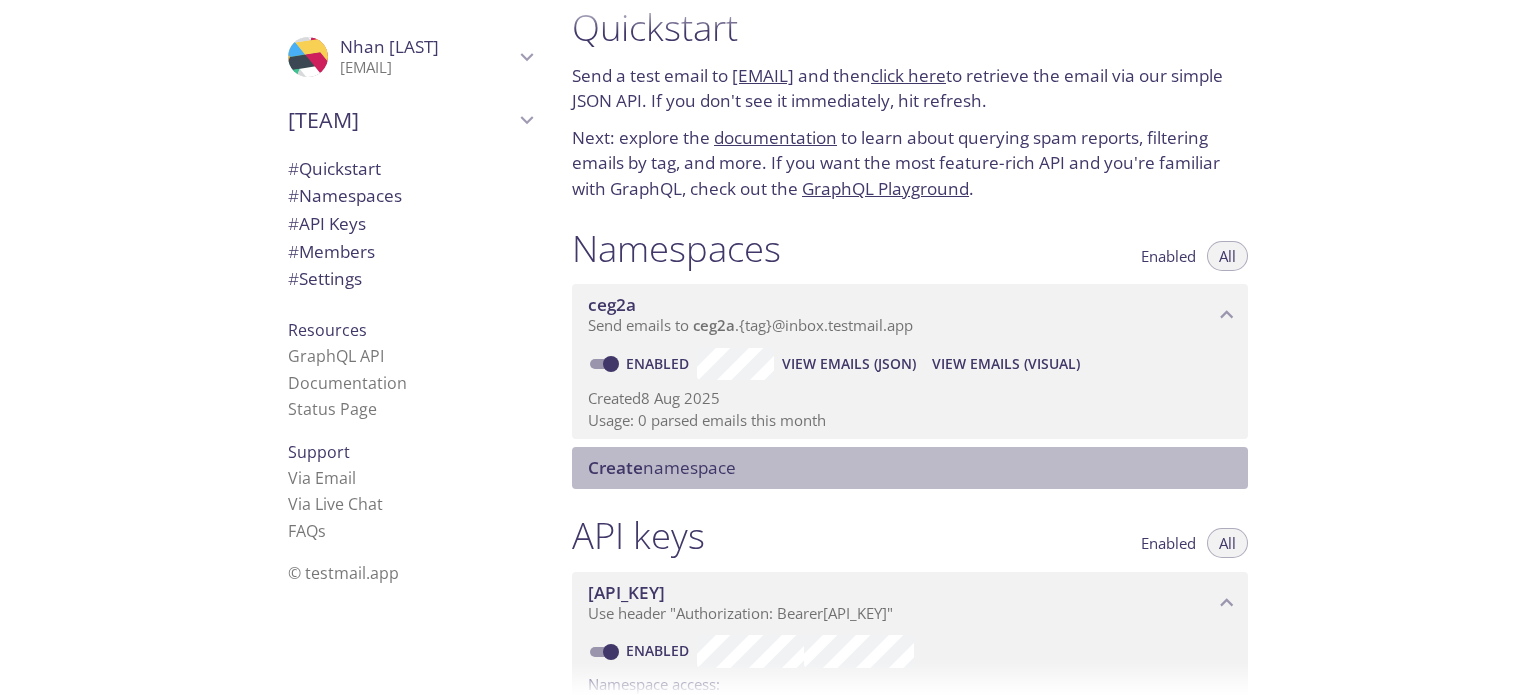 click on "Create  namespace" at bounding box center [914, 468] 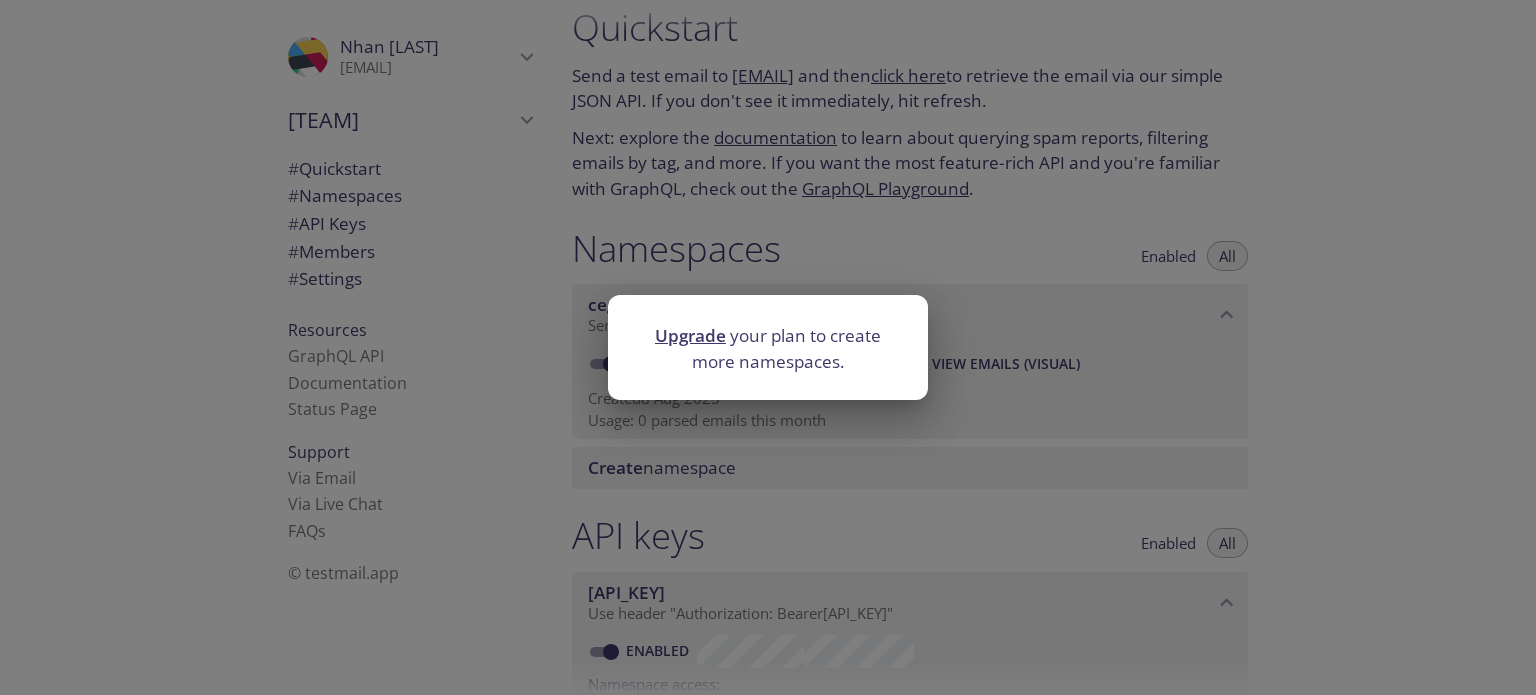 click on "Upgrade   your plan to create more namespaces." at bounding box center (768, 347) 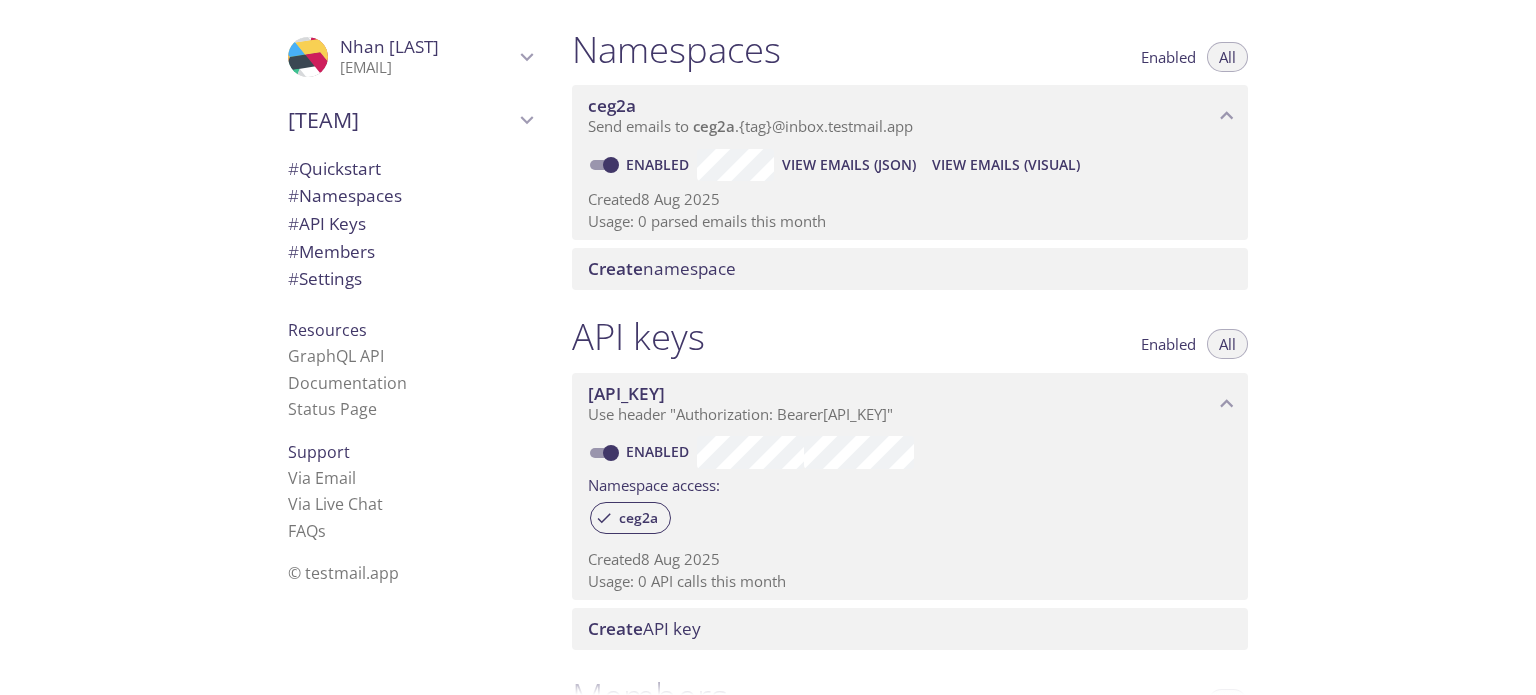 scroll, scrollTop: 227, scrollLeft: 0, axis: vertical 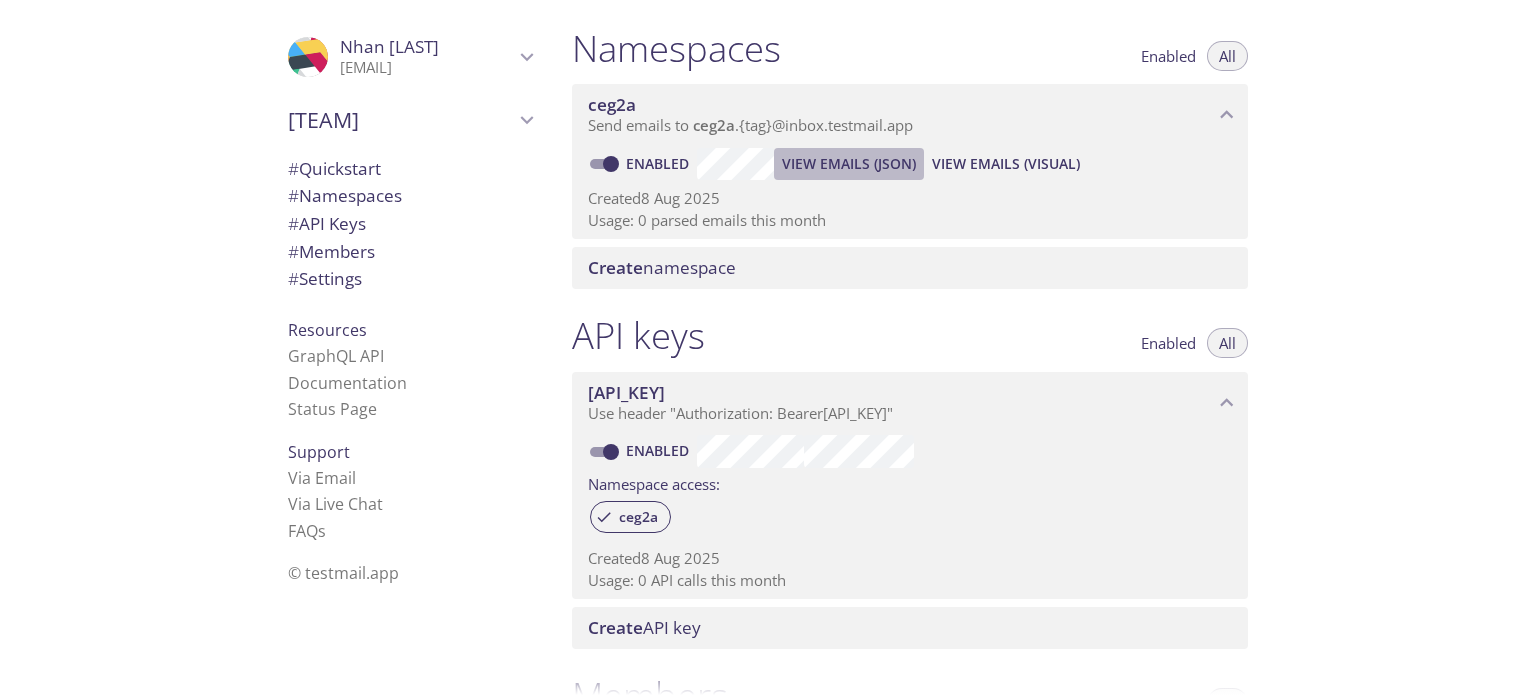 click on "View Emails (JSON)" at bounding box center (849, 164) 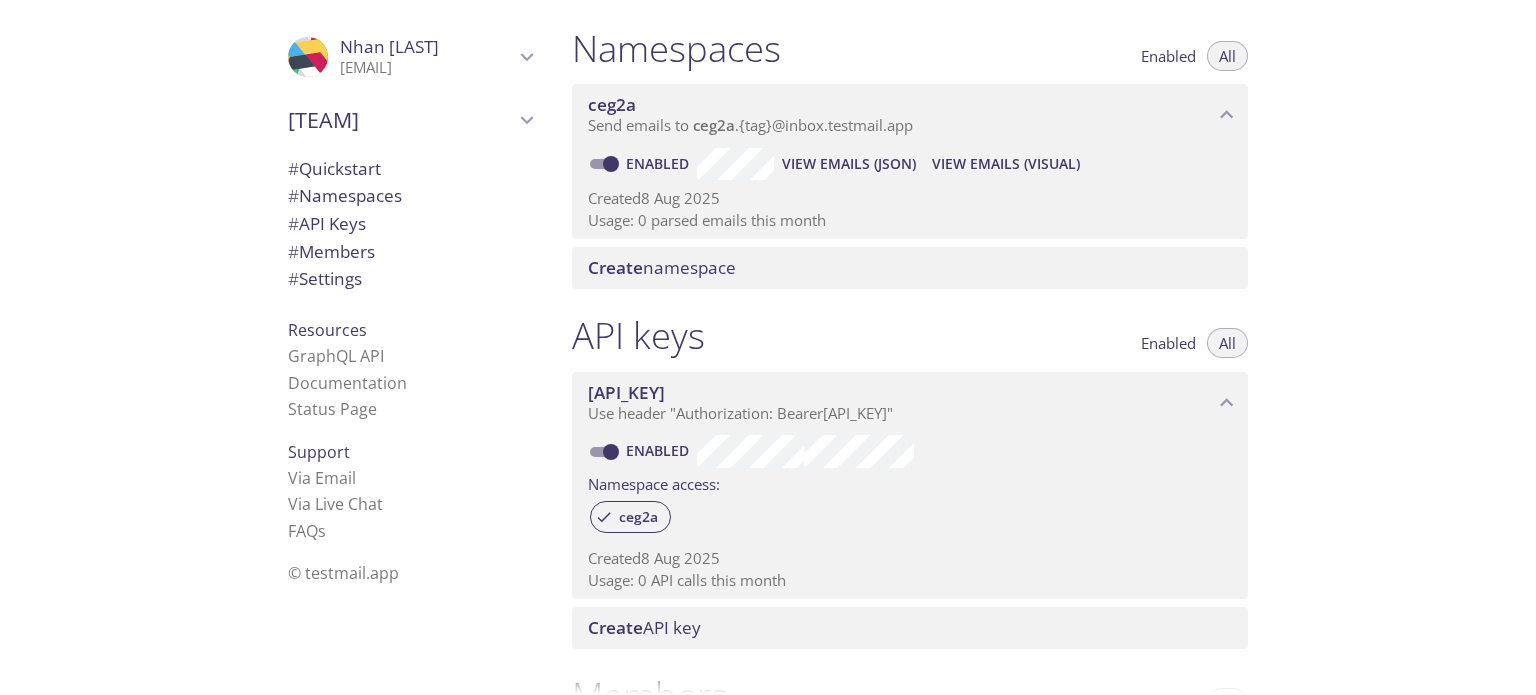 click on "Quickstart Send a test email to   ceg2a.test@inbox.testmail.app   and then  click here  to retrieve the email via our simple JSON API. If you don't see it immediately, hit refresh. Next: explore the   documentation   to learn about querying spam reports, filtering emails by tag, and more. If you want the most feature-rich API and you're familiar with GraphQL, check out the   GraphQL Playground . Namespaces Enabled All ceg2a Send emails to   ceg2a . {tag} @inbox.testmail.app Enabled View Emails (JSON) View Emails (Visual) Created  8 Aug 2025 Usage: 0 parsed emails this month Create  namespace API keys Enabled All cf34d***-****-****-****-*******08ace Use header "Authorization: Bearer  cf34d***-****-****-****-*******08ace " Enabled Namespace access: ceg2a Created  8 Aug 2025 Usage: 0 API calls this month Create  API key Members Admins All   ProfilePic Nhan   Pham nhanpp.21it@vku.udn.vn Joined  8 Aug 2025 Invite  a team member Settings Team (or organization) name: Nhan's team Save Setup Billing: Currently on the" at bounding box center (1046, 347) 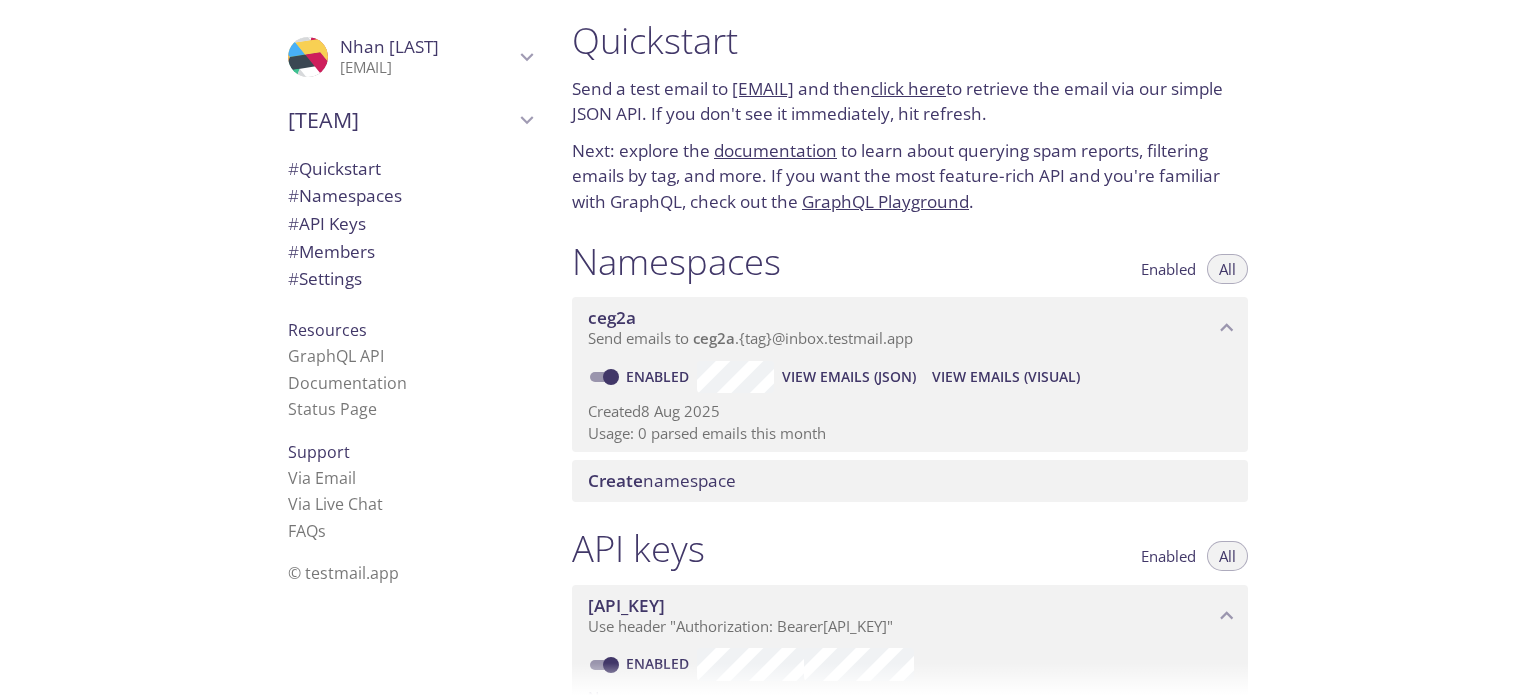 scroll, scrollTop: 0, scrollLeft: 0, axis: both 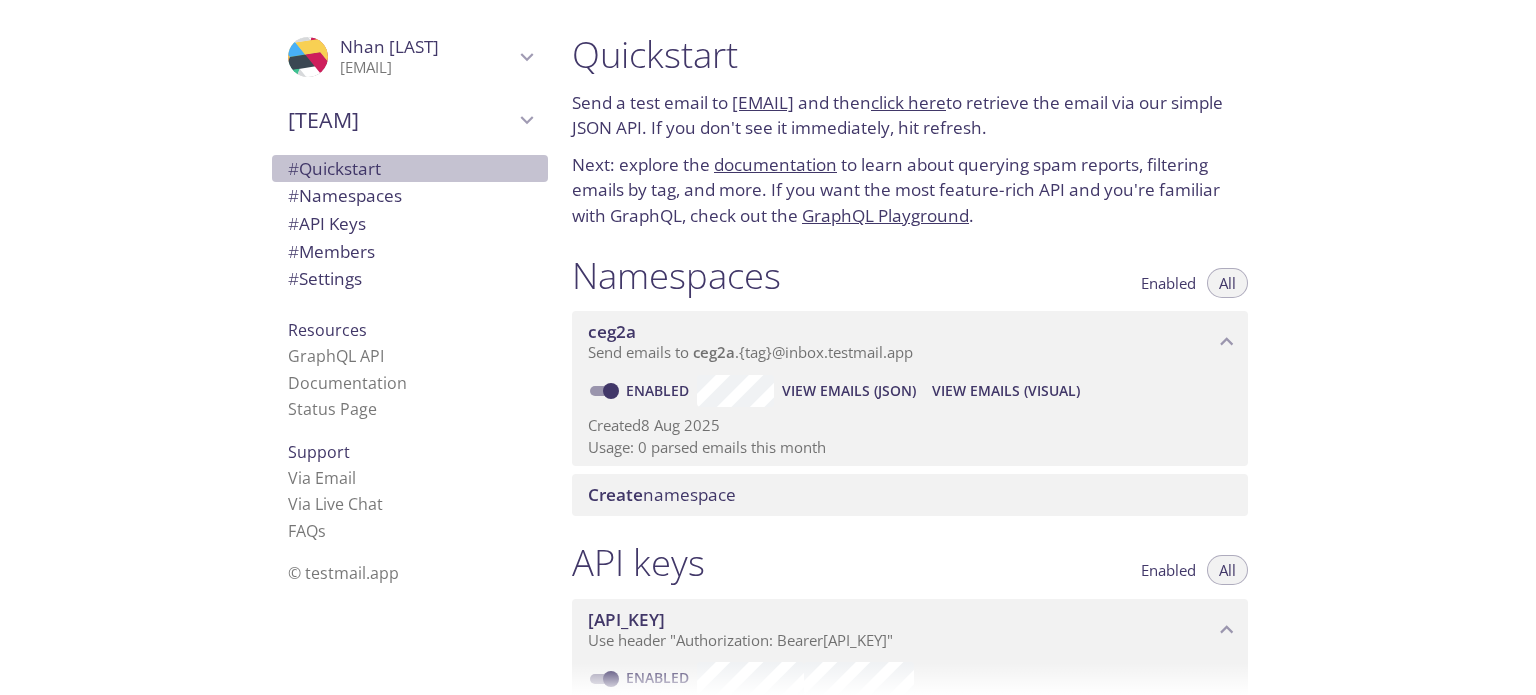 click on "#  Quickstart" at bounding box center (334, 168) 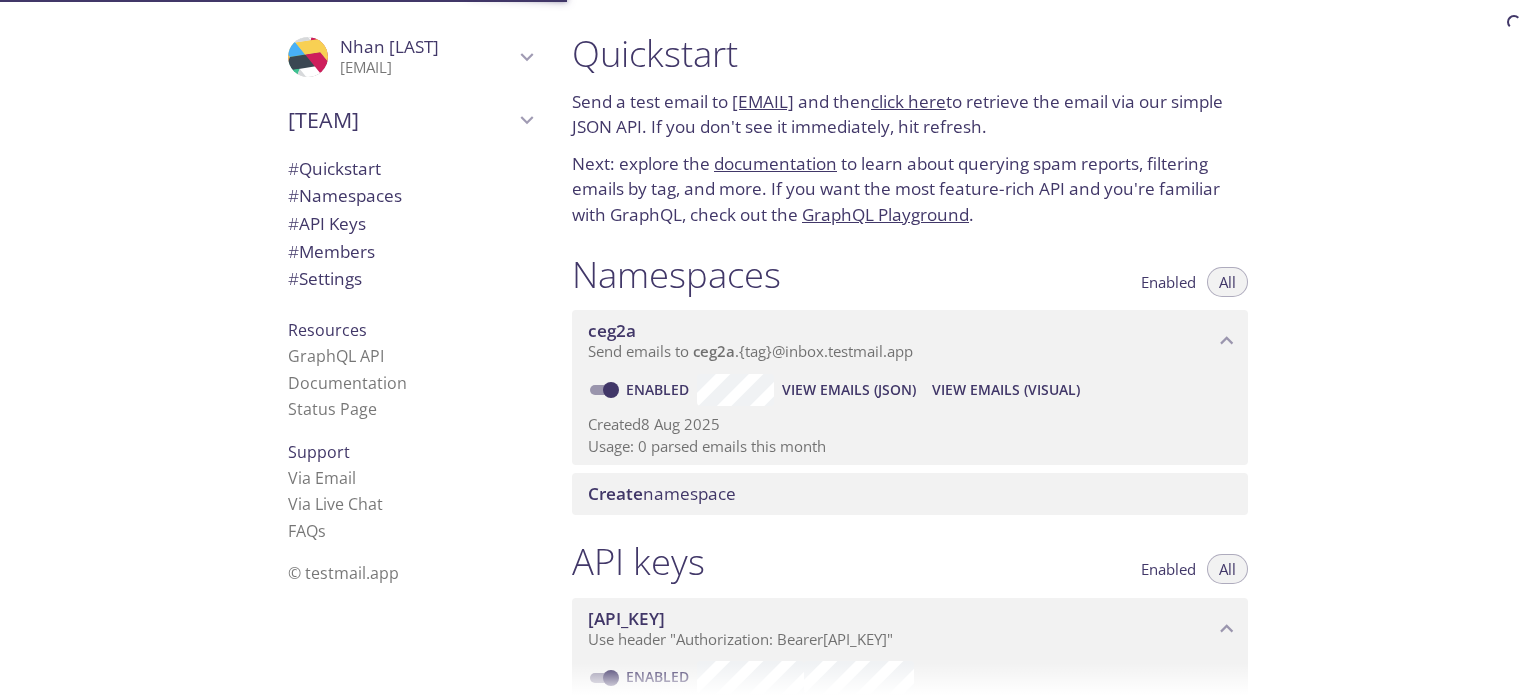 scroll, scrollTop: 0, scrollLeft: 0, axis: both 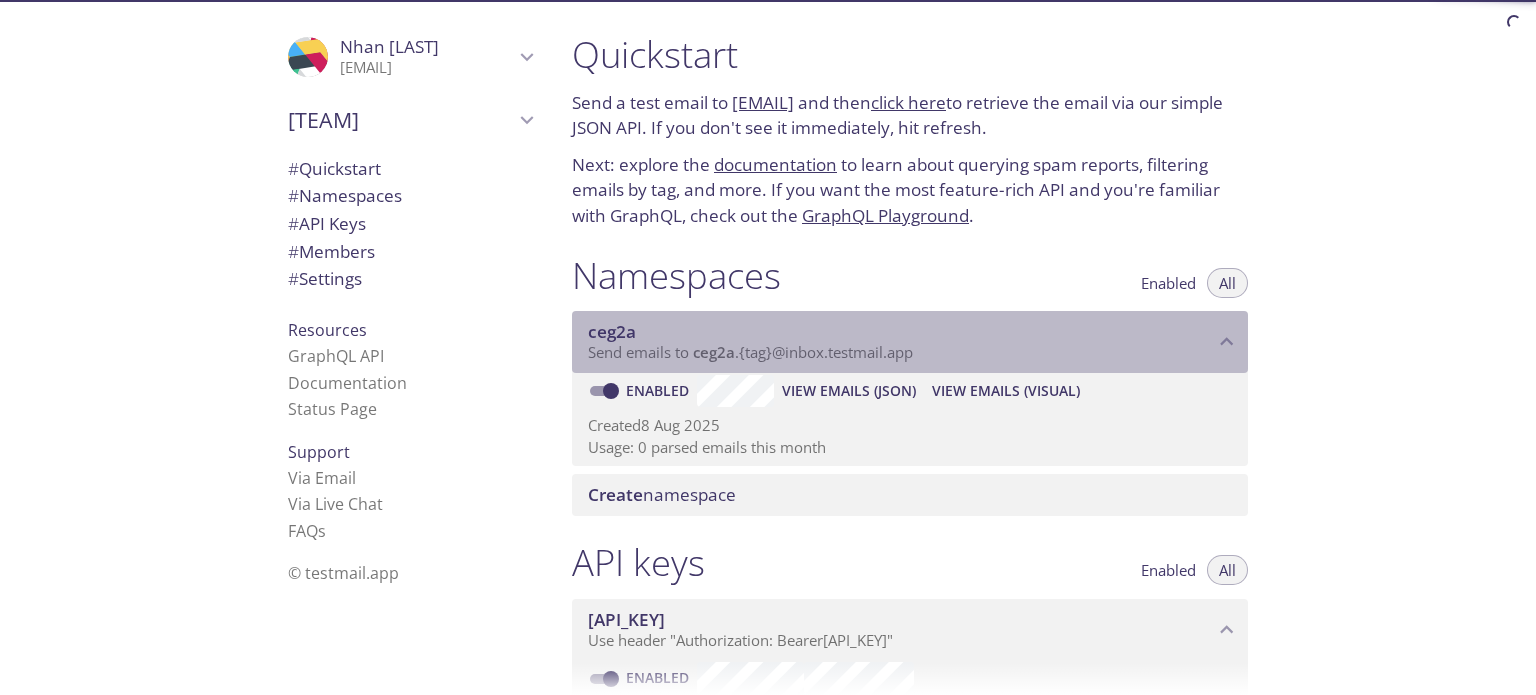 click 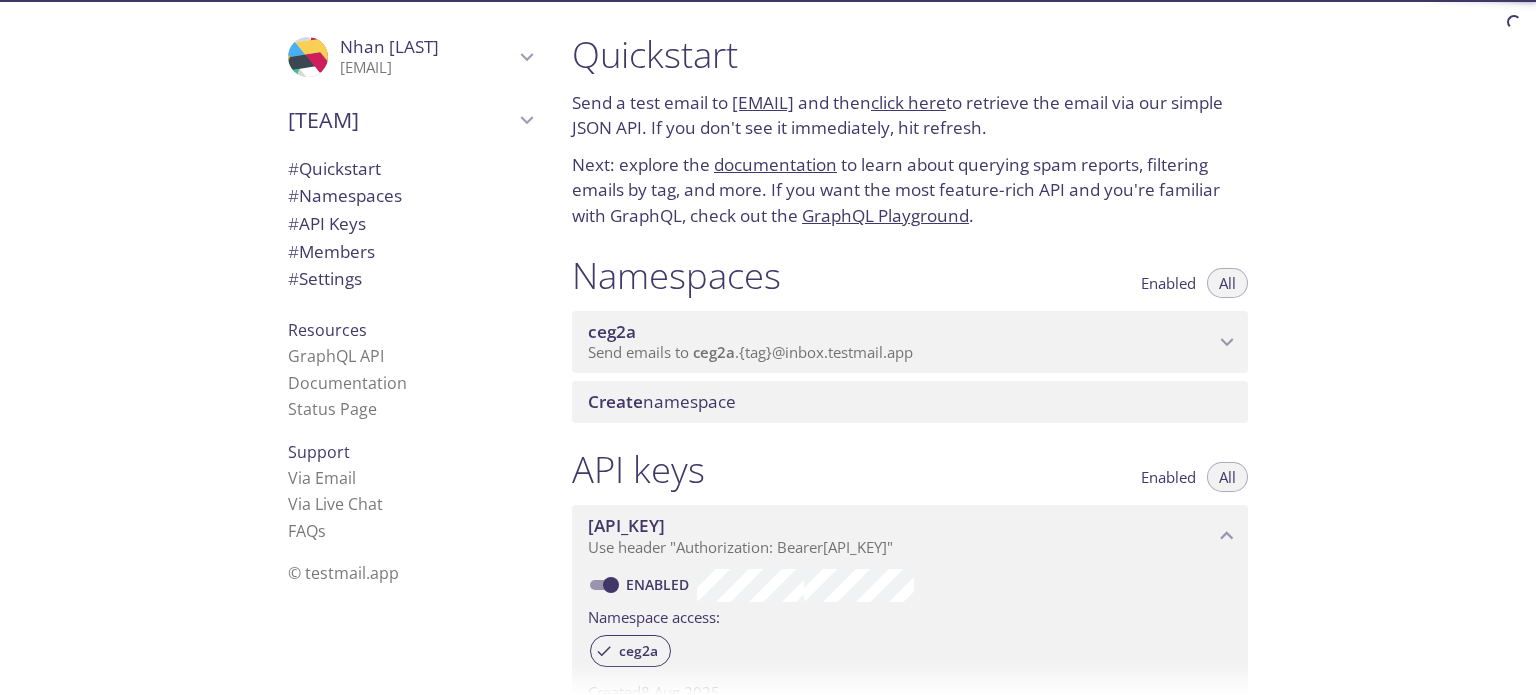 click 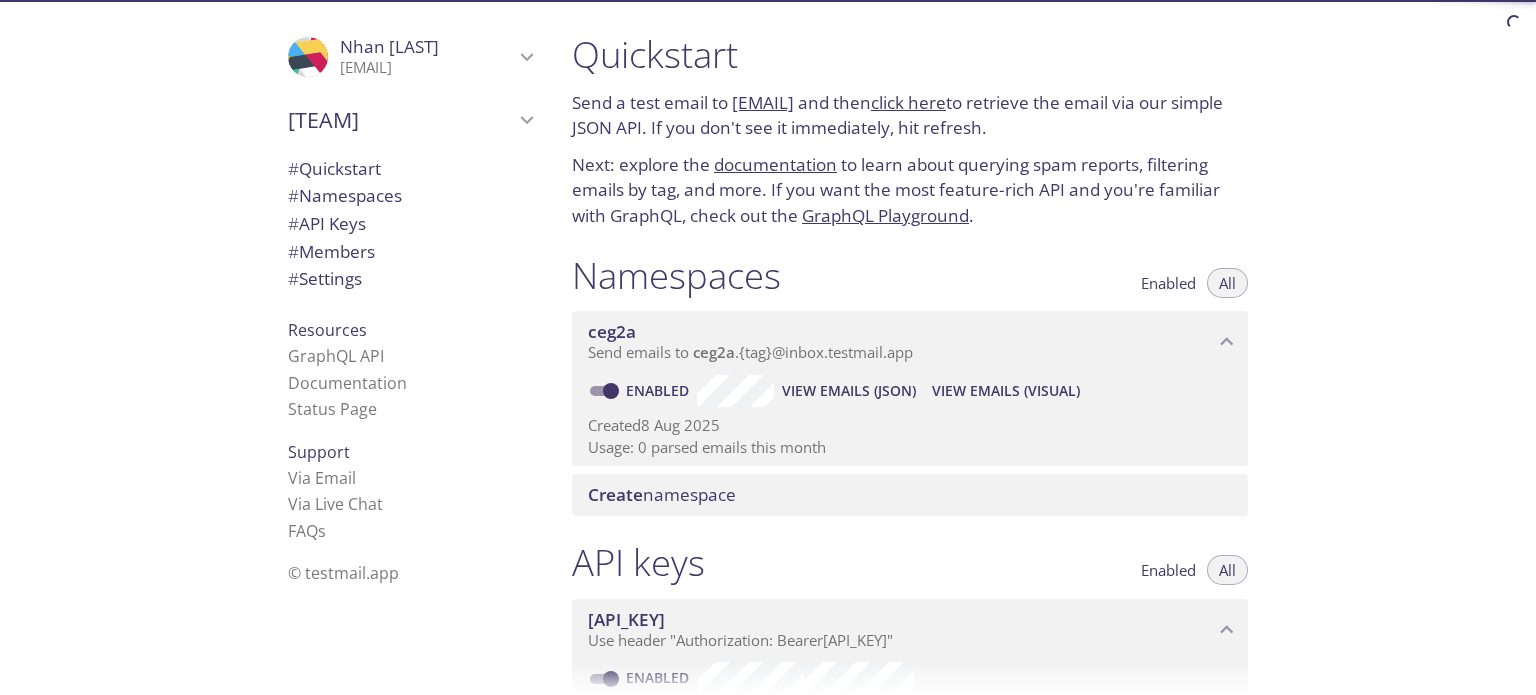 click on "Create  namespace" at bounding box center [662, 494] 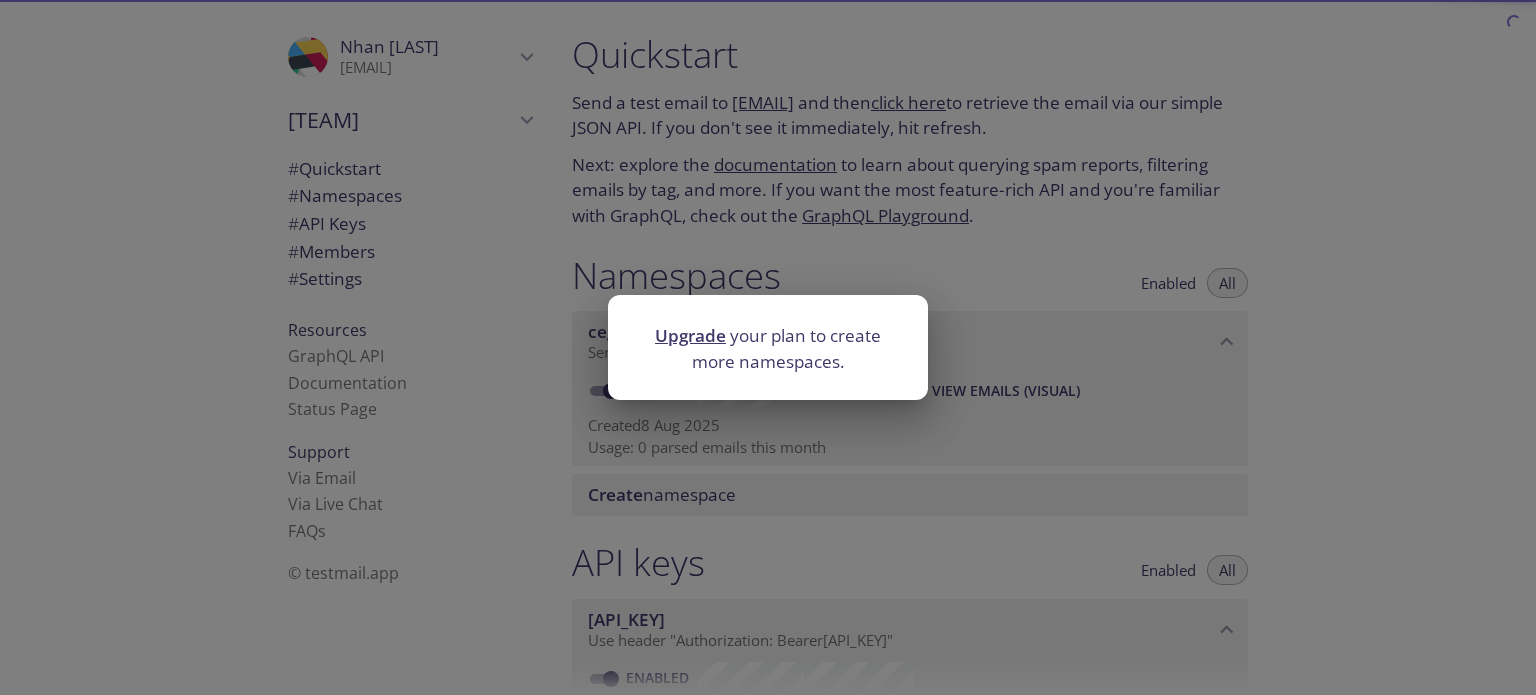 click on "Upgrade" at bounding box center [690, 335] 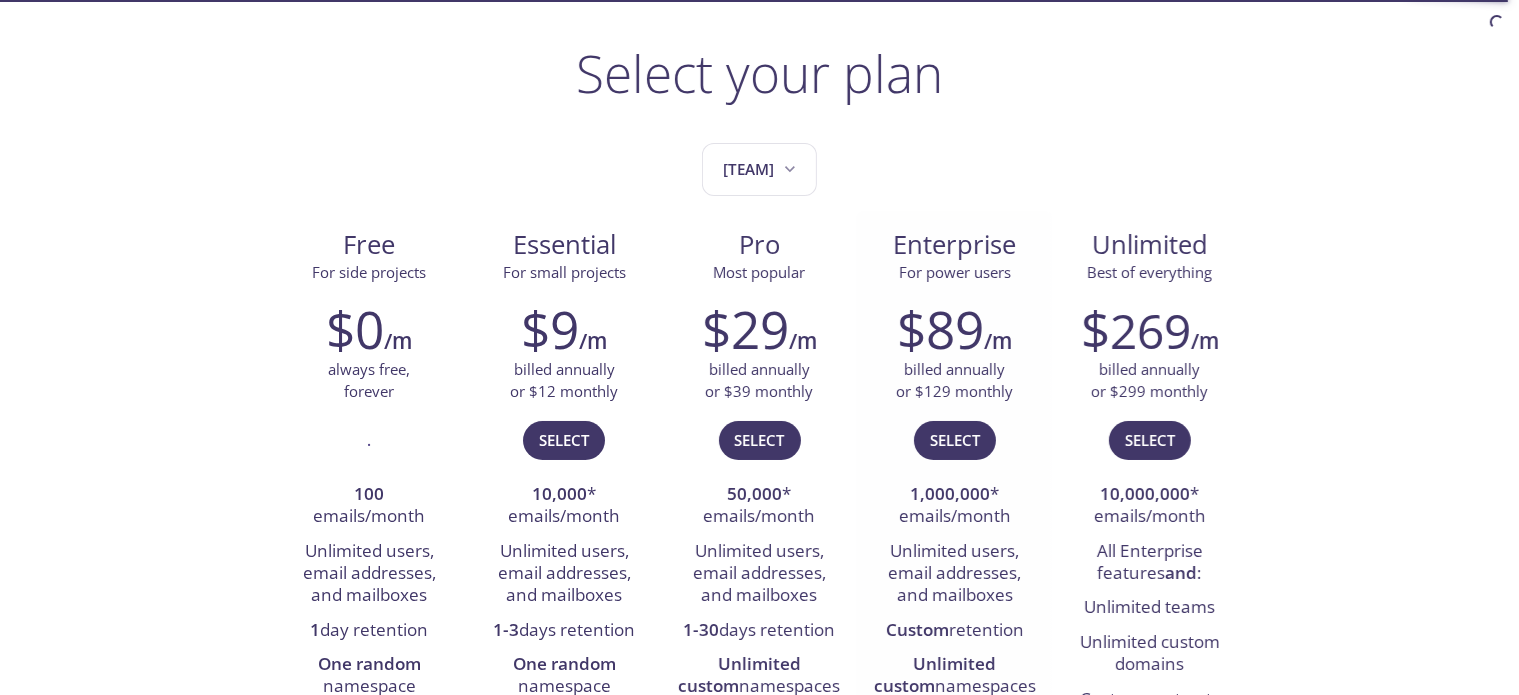 scroll, scrollTop: 0, scrollLeft: 0, axis: both 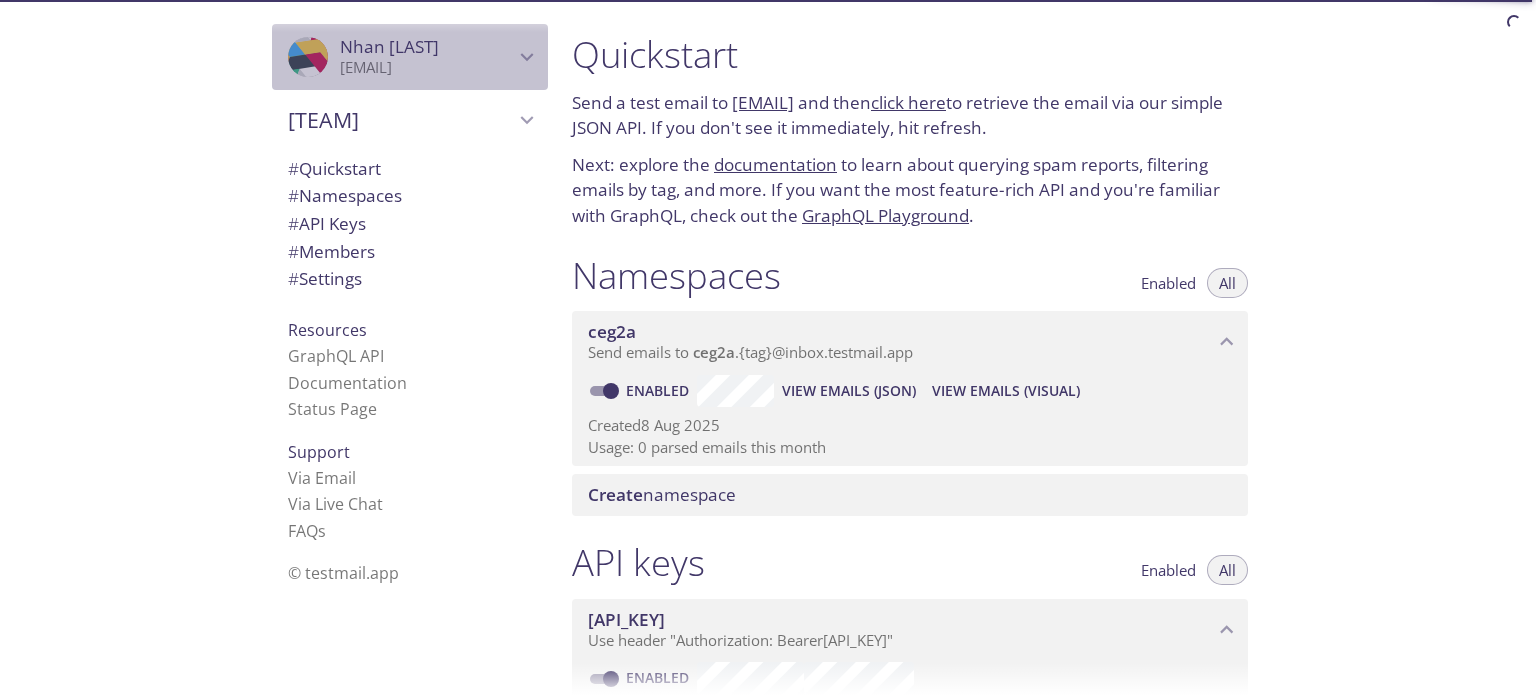 click on "Nhan   Pham" at bounding box center (427, 47) 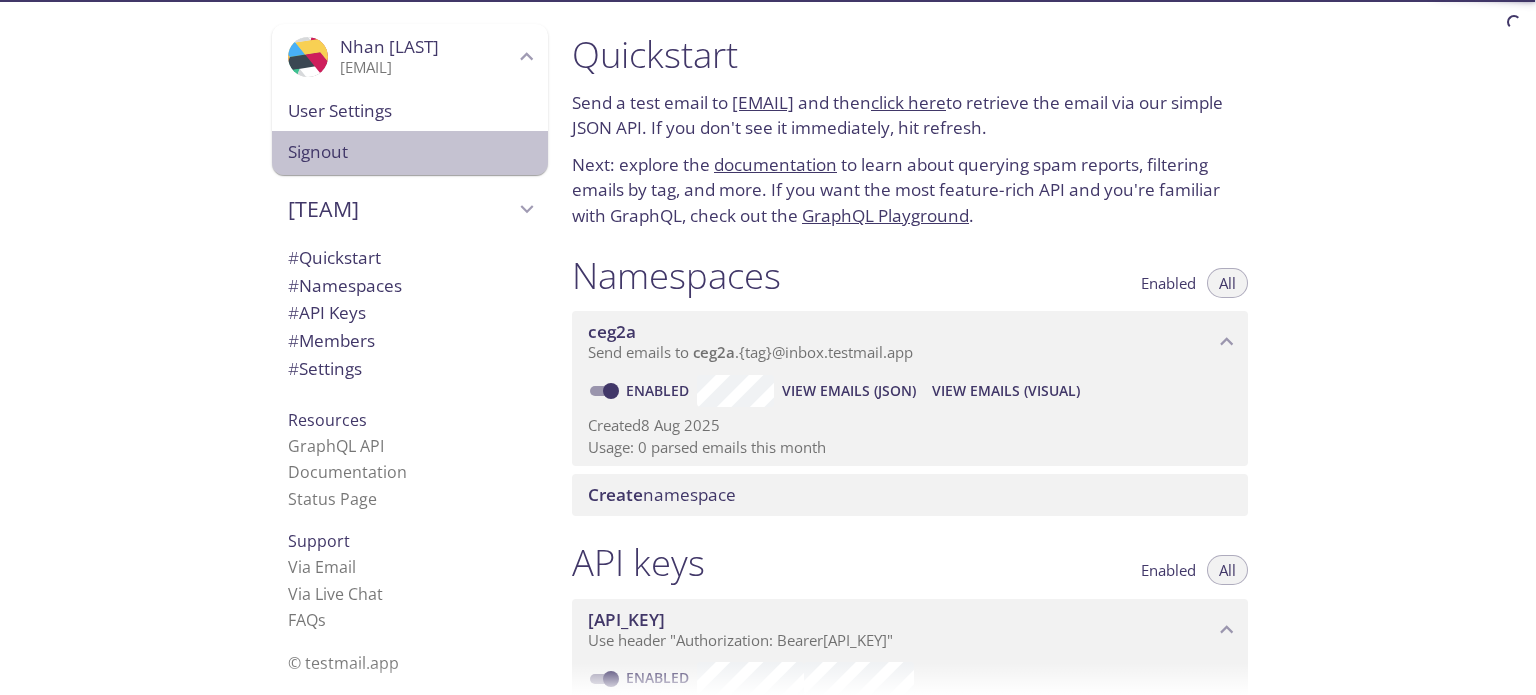 click on "Signout" at bounding box center [410, 152] 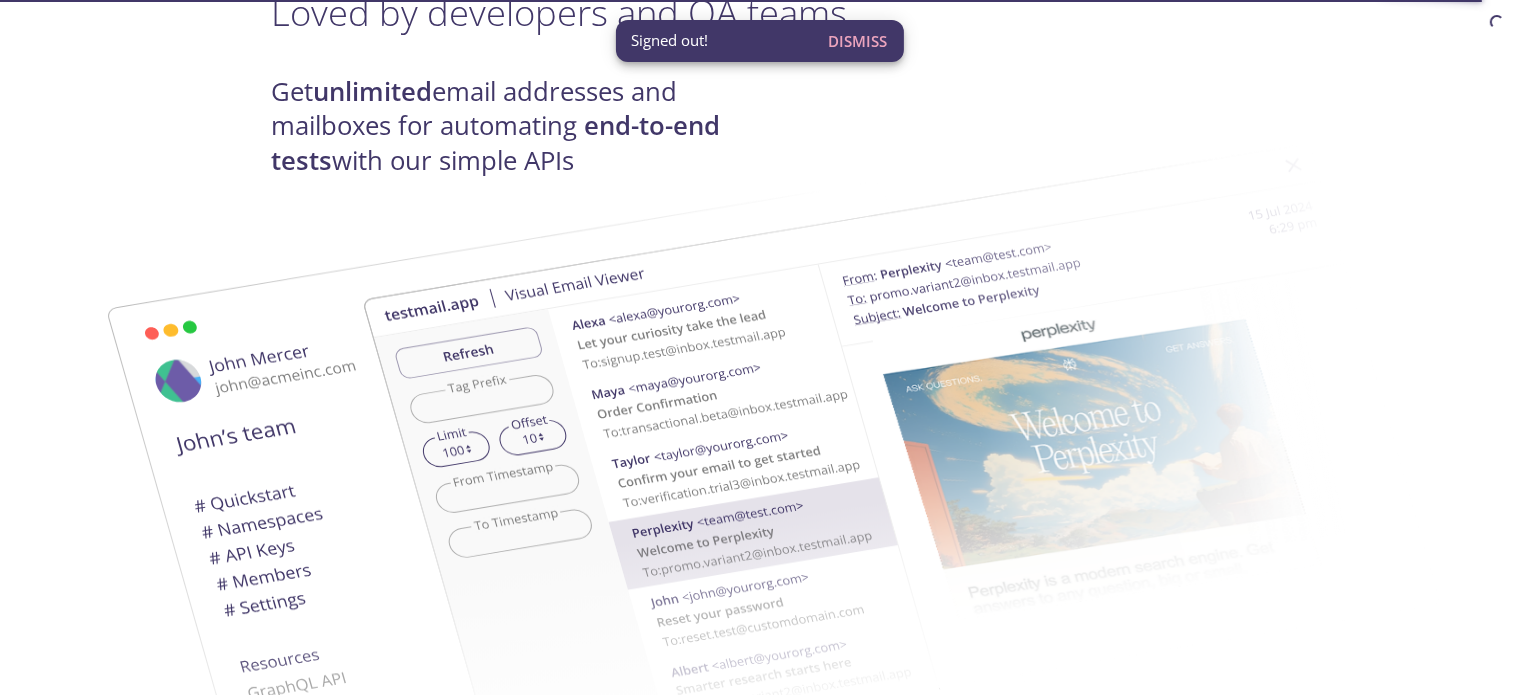 scroll, scrollTop: 300, scrollLeft: 0, axis: vertical 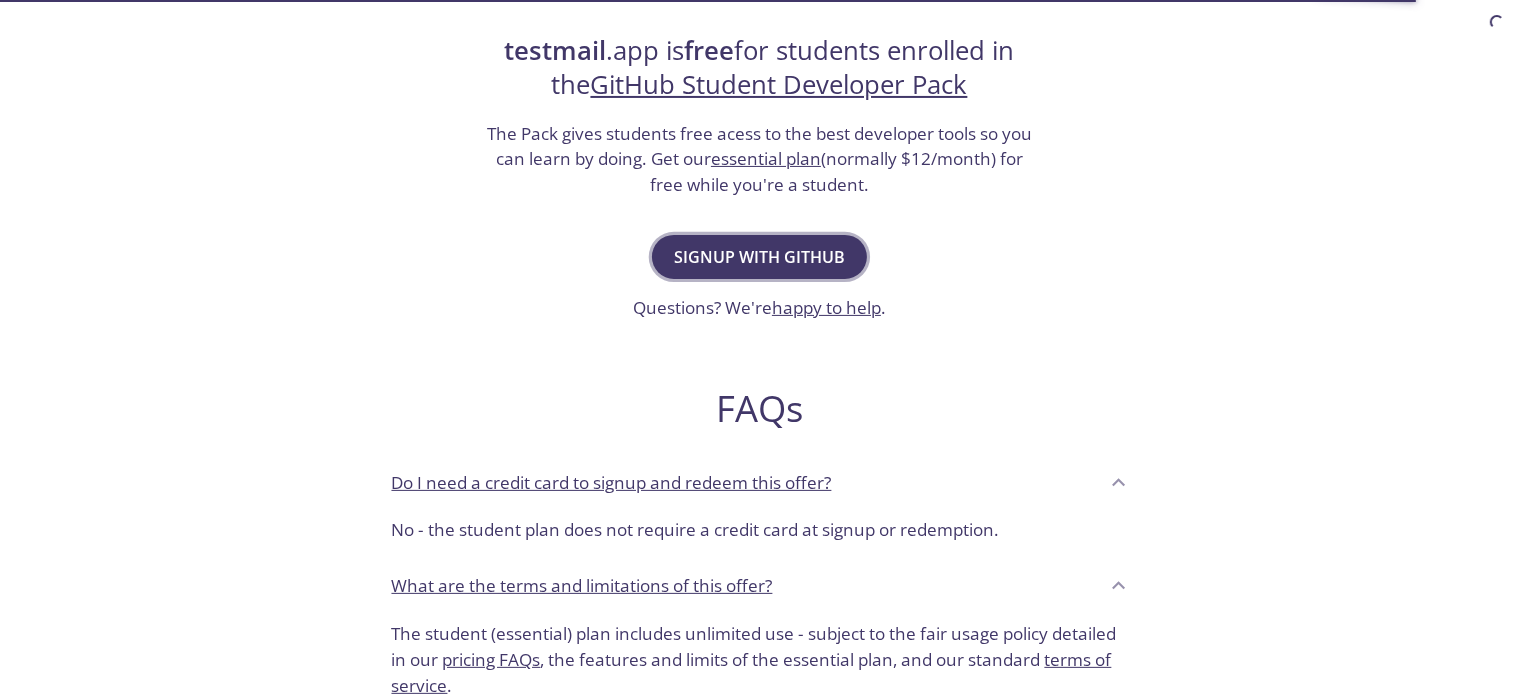 click on "Signup with GitHub" at bounding box center [759, 257] 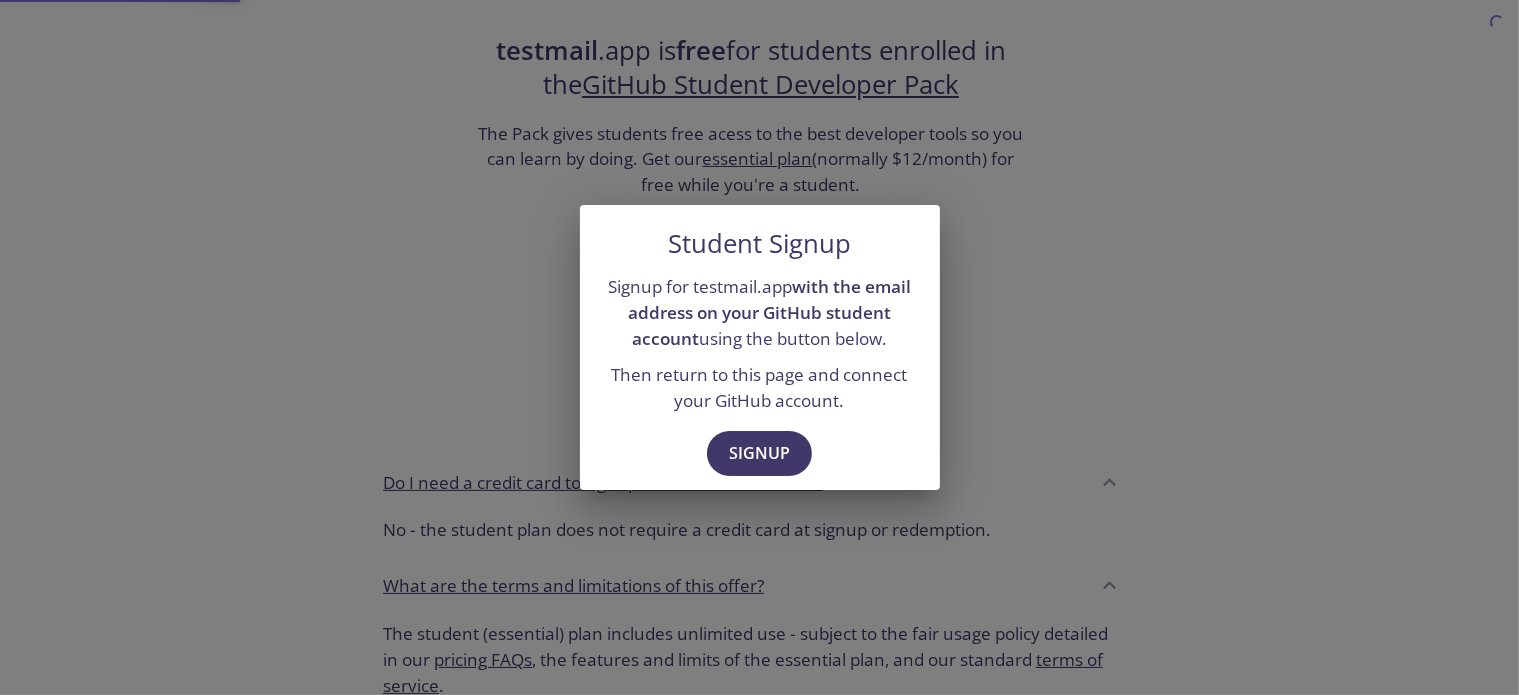 scroll, scrollTop: 0, scrollLeft: 0, axis: both 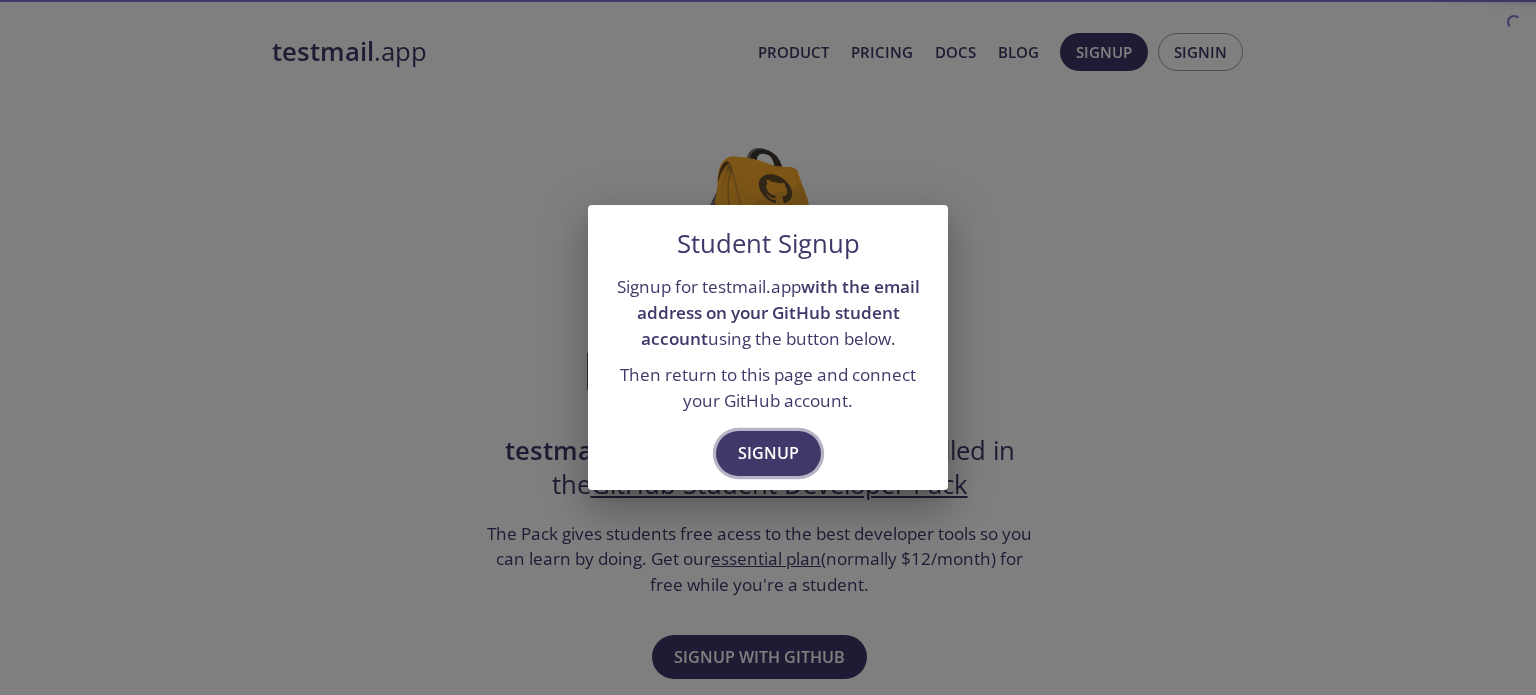 click on "Signup" at bounding box center (768, 453) 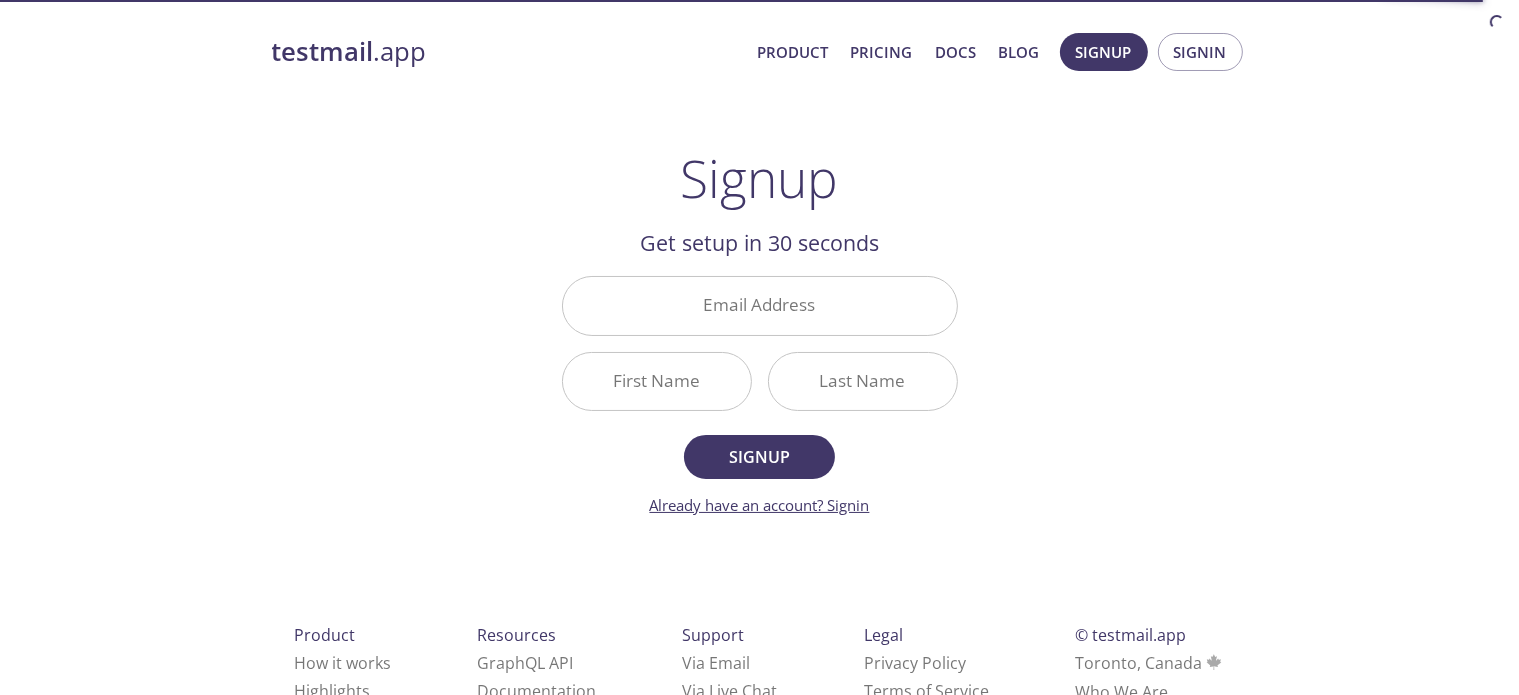 click on "Already have an account? Signin" at bounding box center [760, 505] 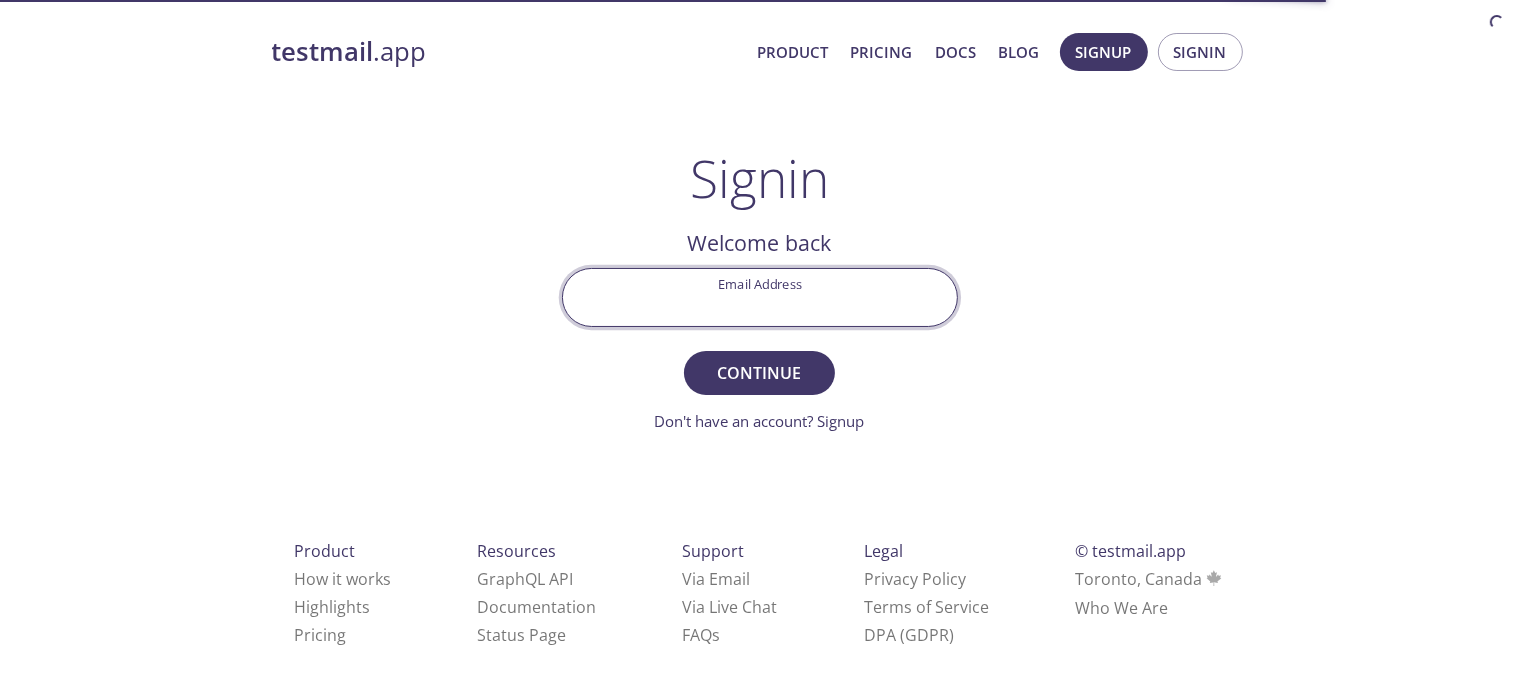 click on "Email Address" at bounding box center [760, 297] 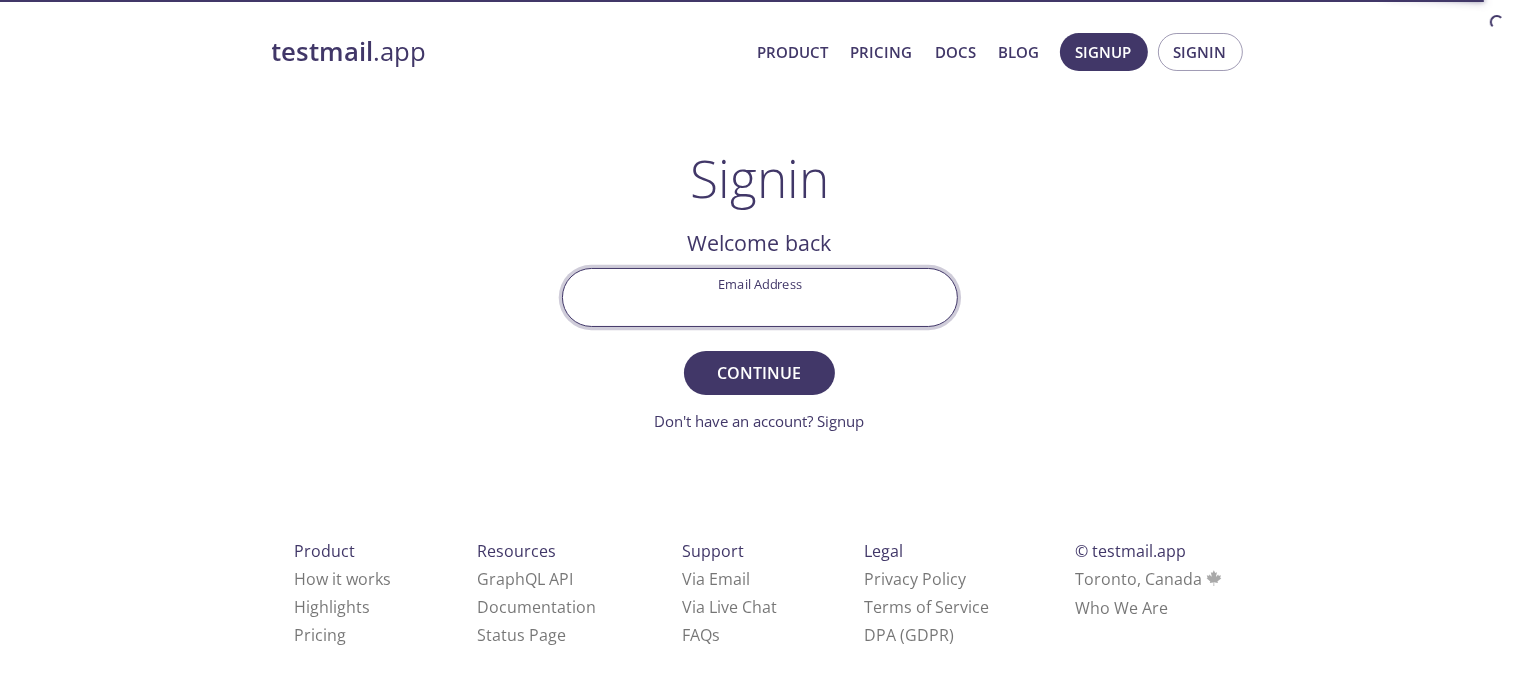type on "nhanpp.21it@vku.udn.vn" 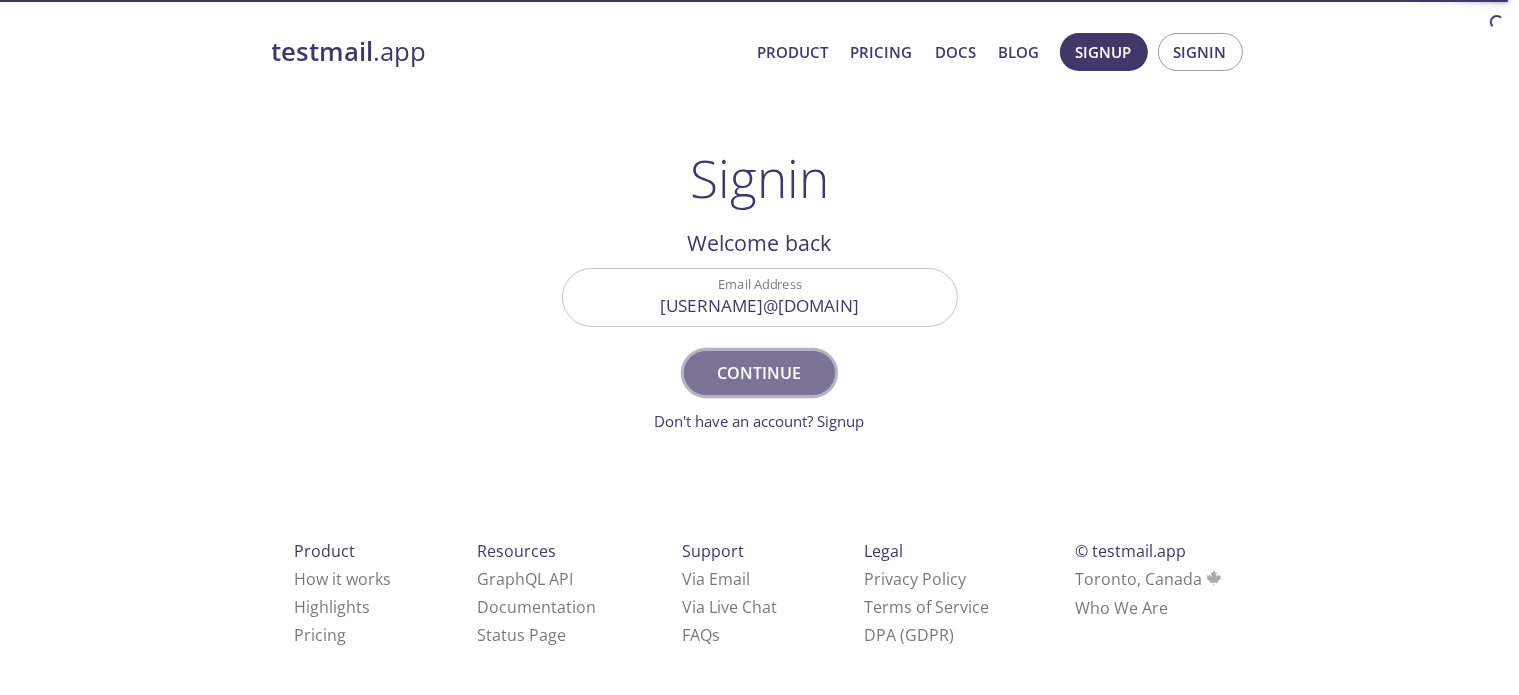 click on "Continue" at bounding box center [759, 373] 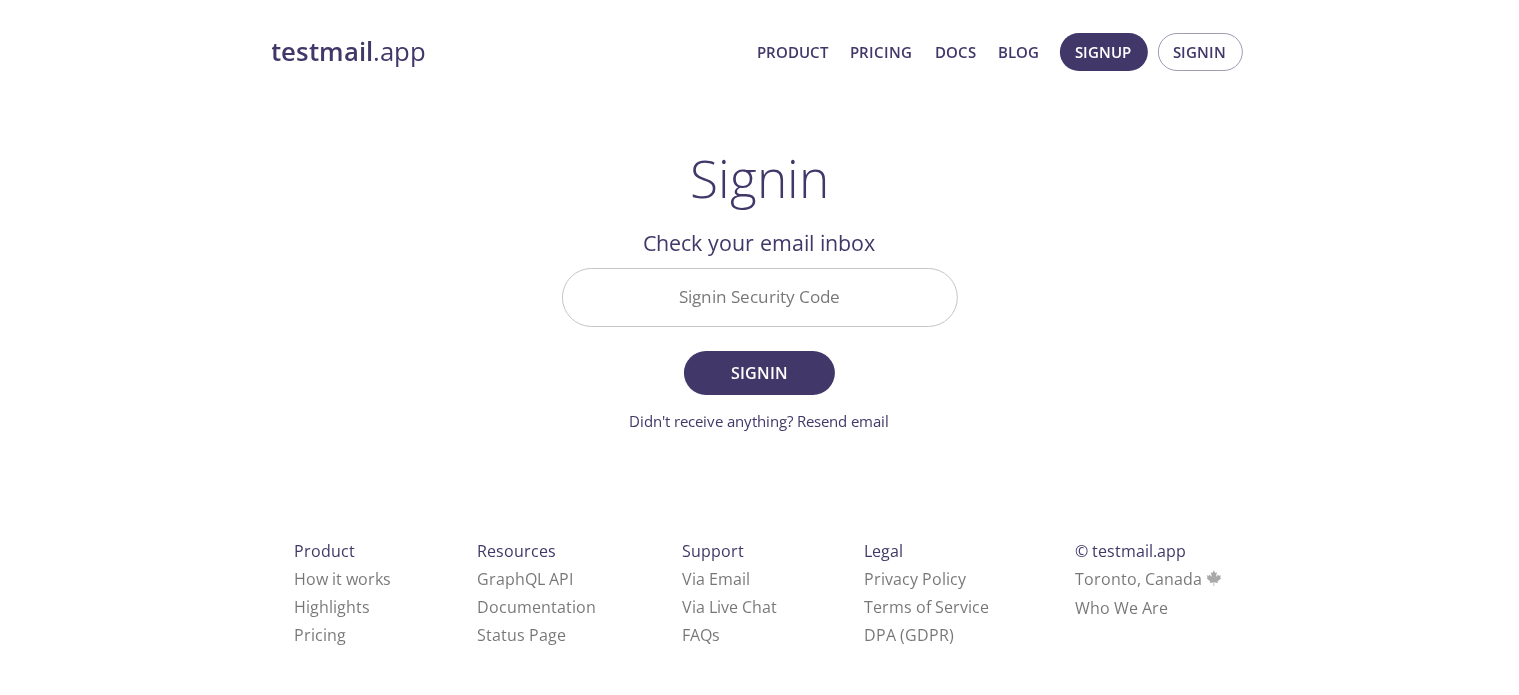 click on "Signin Security Code" at bounding box center [760, 297] 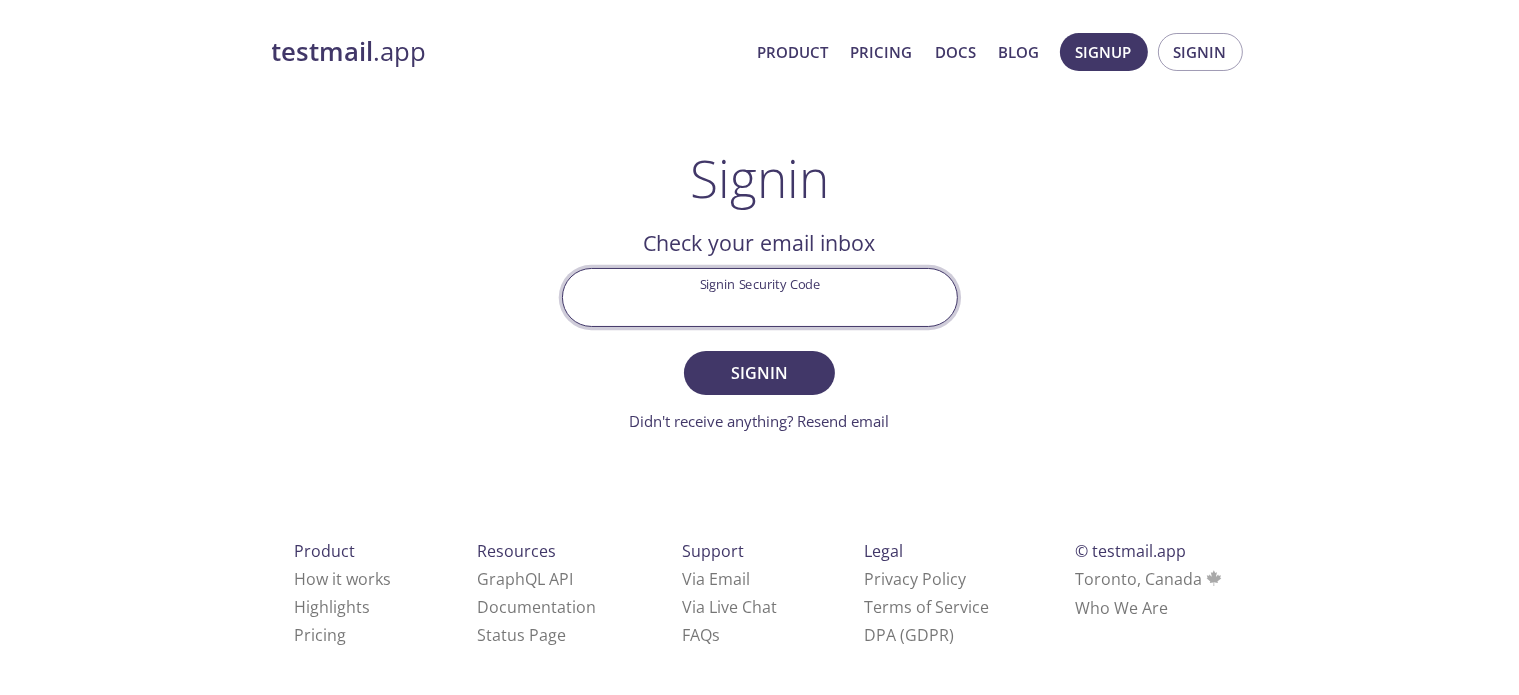 paste on "L4NBPNS" 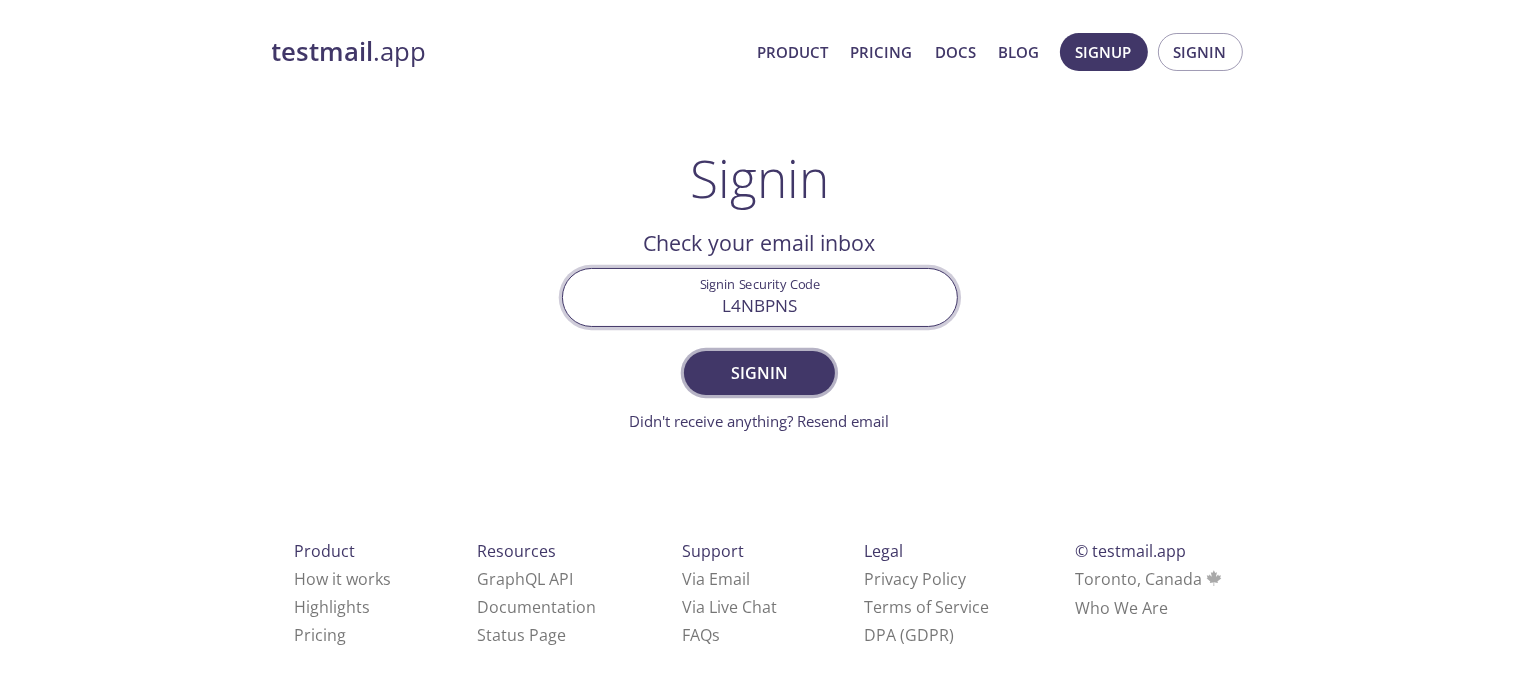 type on "L4NBPNS" 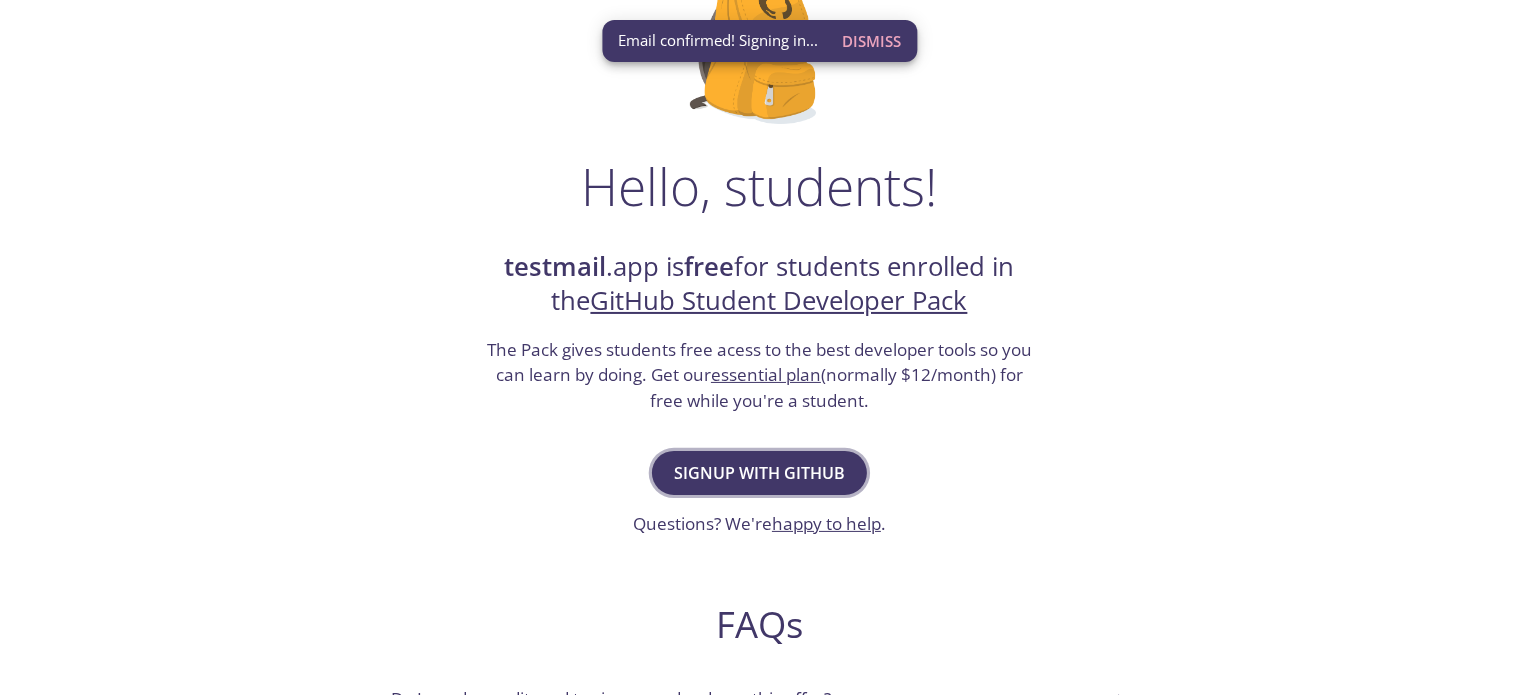 scroll, scrollTop: 300, scrollLeft: 0, axis: vertical 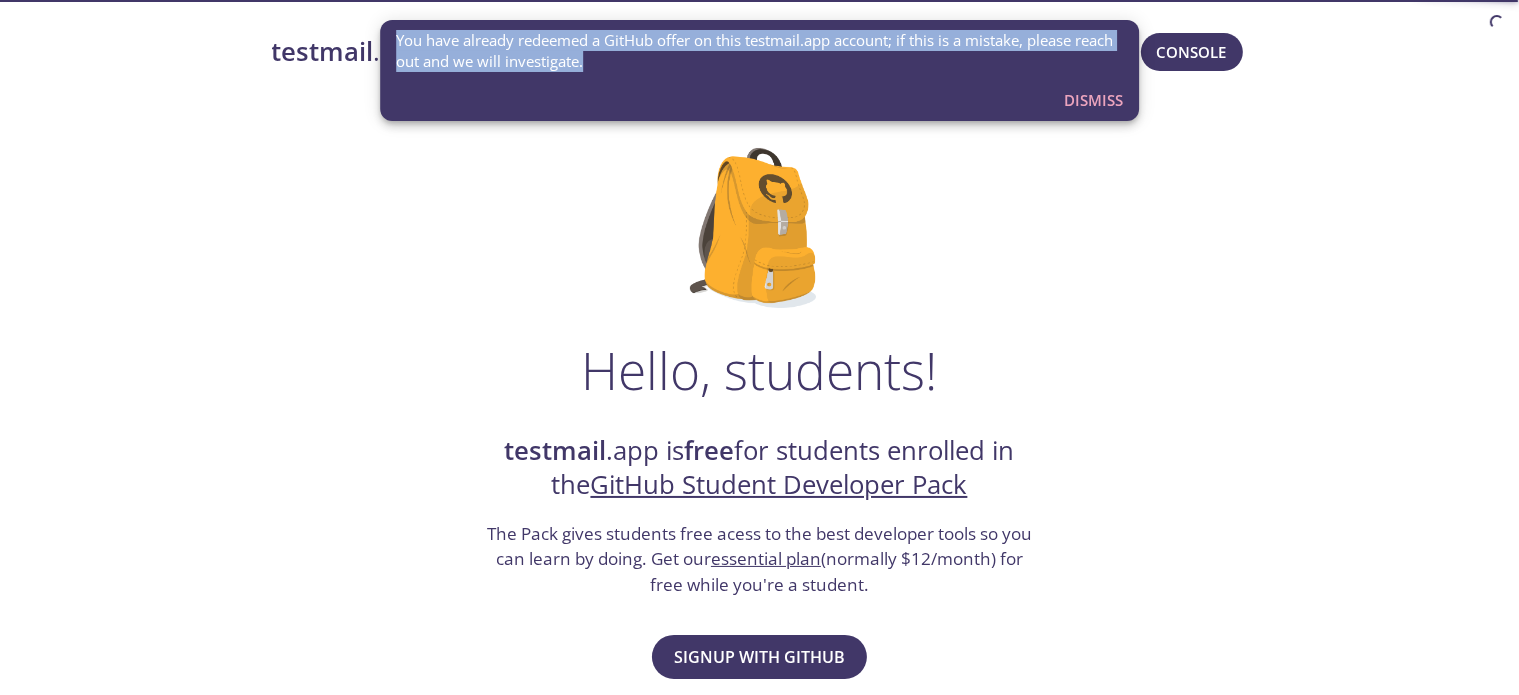 drag, startPoint x: 396, startPoint y: 38, endPoint x: 652, endPoint y: 68, distance: 257.75183 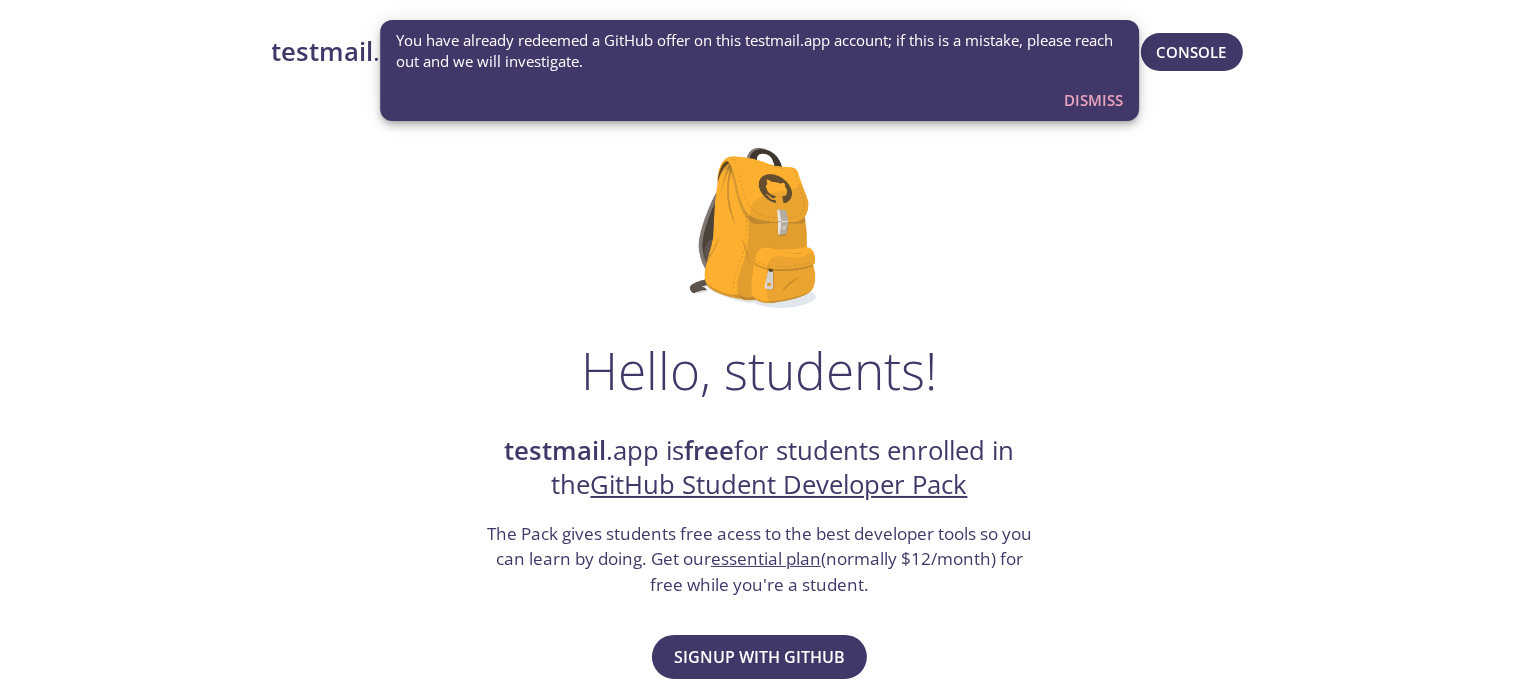 click on "Hello, students! testmail .app is  free  for students enrolled in the  GitHub Student Developer Pack The Pack gives students free acess to the best developer tools so you can learn by doing. Get our  essential plan  (normally $12/month) for free while you're a student. Signup with GitHub Questions? We're  happy to help . FAQs Do I need a credit card to signup and redeem this offer? No - the student plan does not require a credit card at signup or redemption. What are the terms and limitations of this offer? The student (essential) plan includes unlimited use - subject to the fair usage policy detailed in our   pricing FAQs , the features and limits of the essential plan, and our standard   terms of service . Are teachers, researchers, or faculty eligible for this offer? Yes - see our GitHub Teacher Toolbox offer   here ." at bounding box center (760, 726) 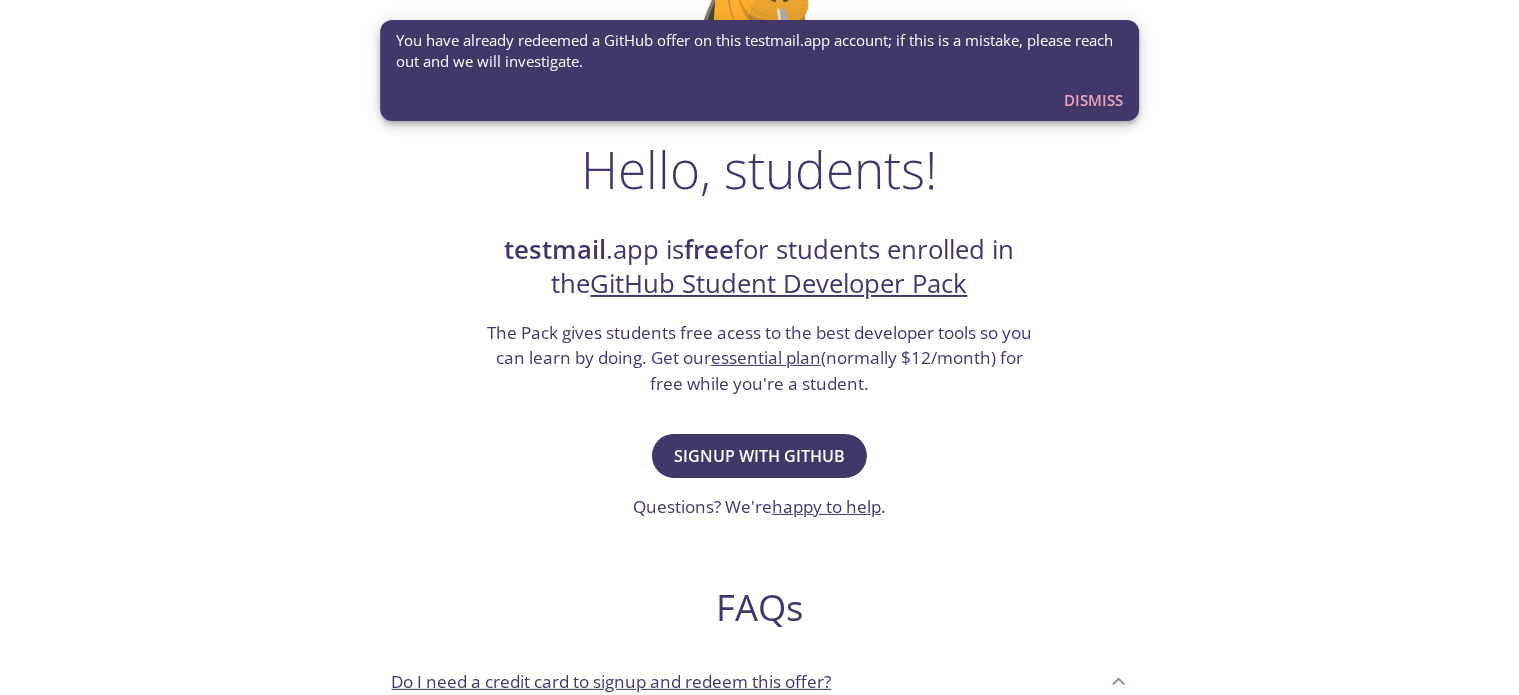 scroll, scrollTop: 213, scrollLeft: 0, axis: vertical 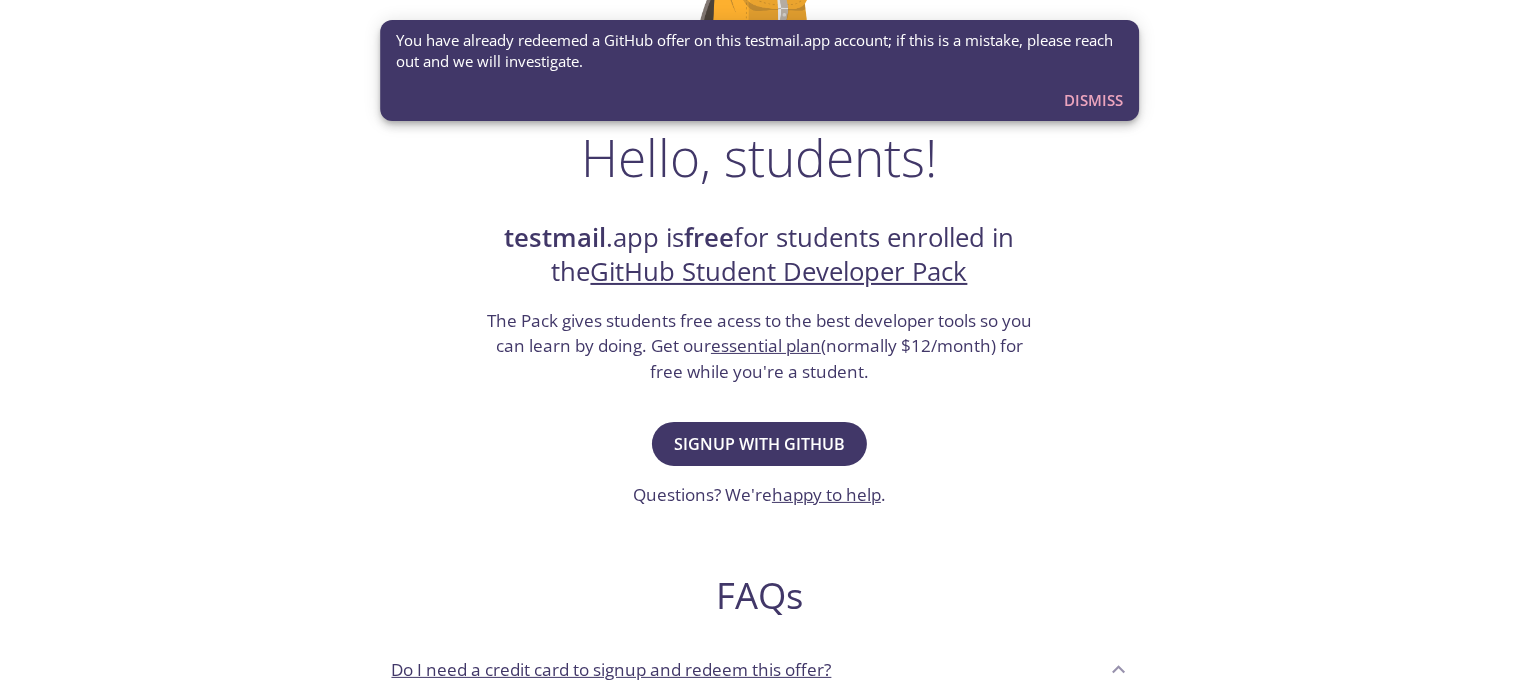 click on "Hello, students! testmail .app is  free  for students enrolled in the  GitHub Student Developer Pack The Pack gives students free acess to the best developer tools so you can learn by doing. Get our  essential plan  (normally $12/month) for free while you're a student. Signup with GitHub Questions? We're  happy to help . FAQs Do I need a credit card to signup and redeem this offer? No - the student plan does not require a credit card at signup or redemption. What are the terms and limitations of this offer? The student (essential) plan includes unlimited use - subject to the fair usage policy detailed in our   pricing FAQs , the features and limits of the essential plan, and our standard   terms of service . Are teachers, researchers, or faculty eligible for this offer? Yes - see our GitHub Teacher Toolbox offer   here ." at bounding box center (760, 513) 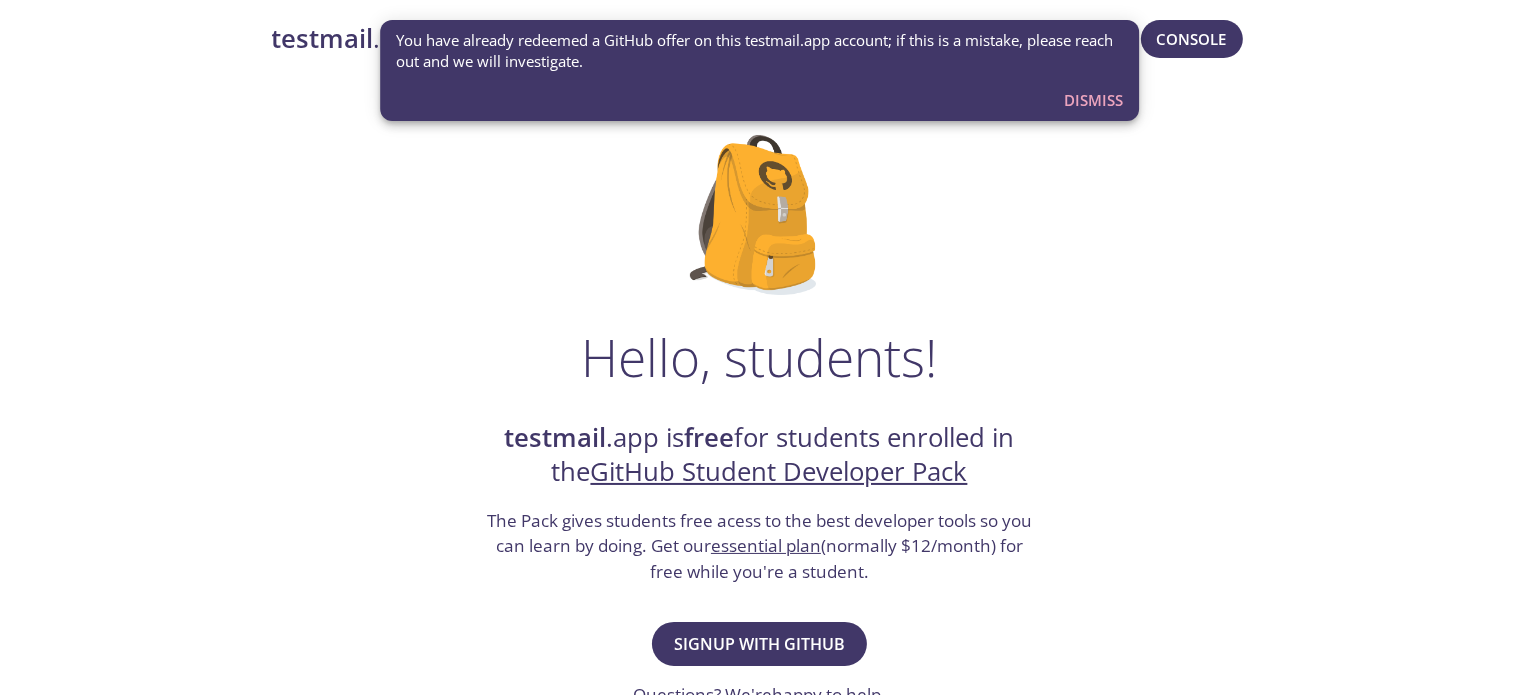 scroll, scrollTop: 0, scrollLeft: 0, axis: both 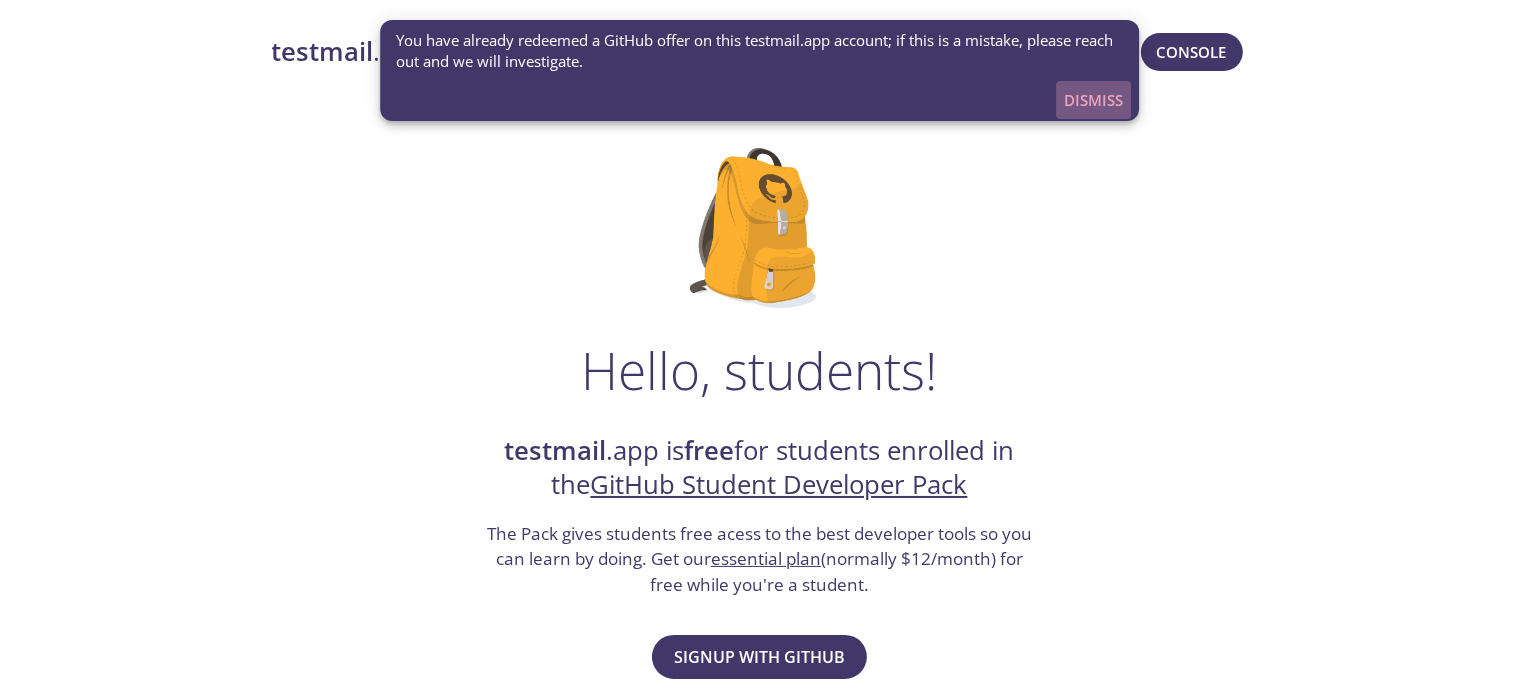 click on "Dismiss" at bounding box center (1093, 100) 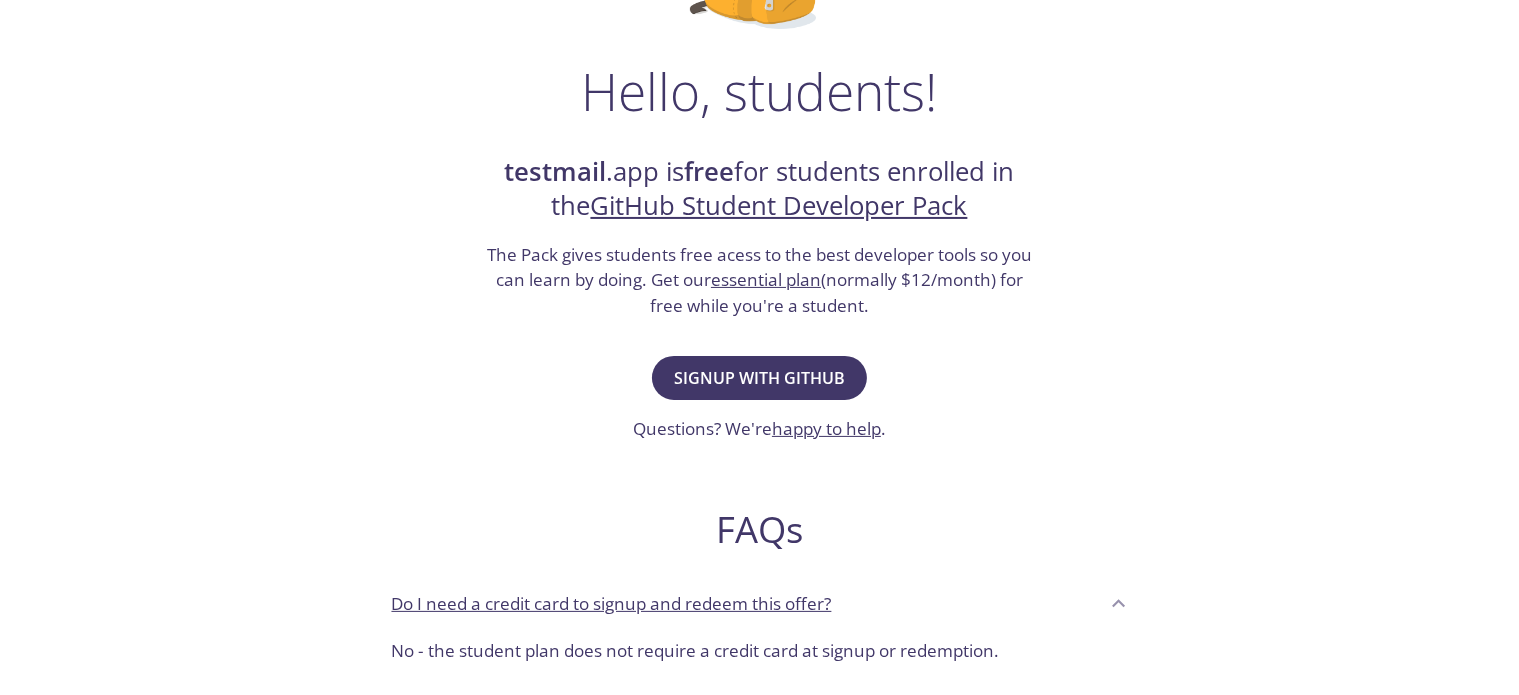 scroll, scrollTop: 300, scrollLeft: 0, axis: vertical 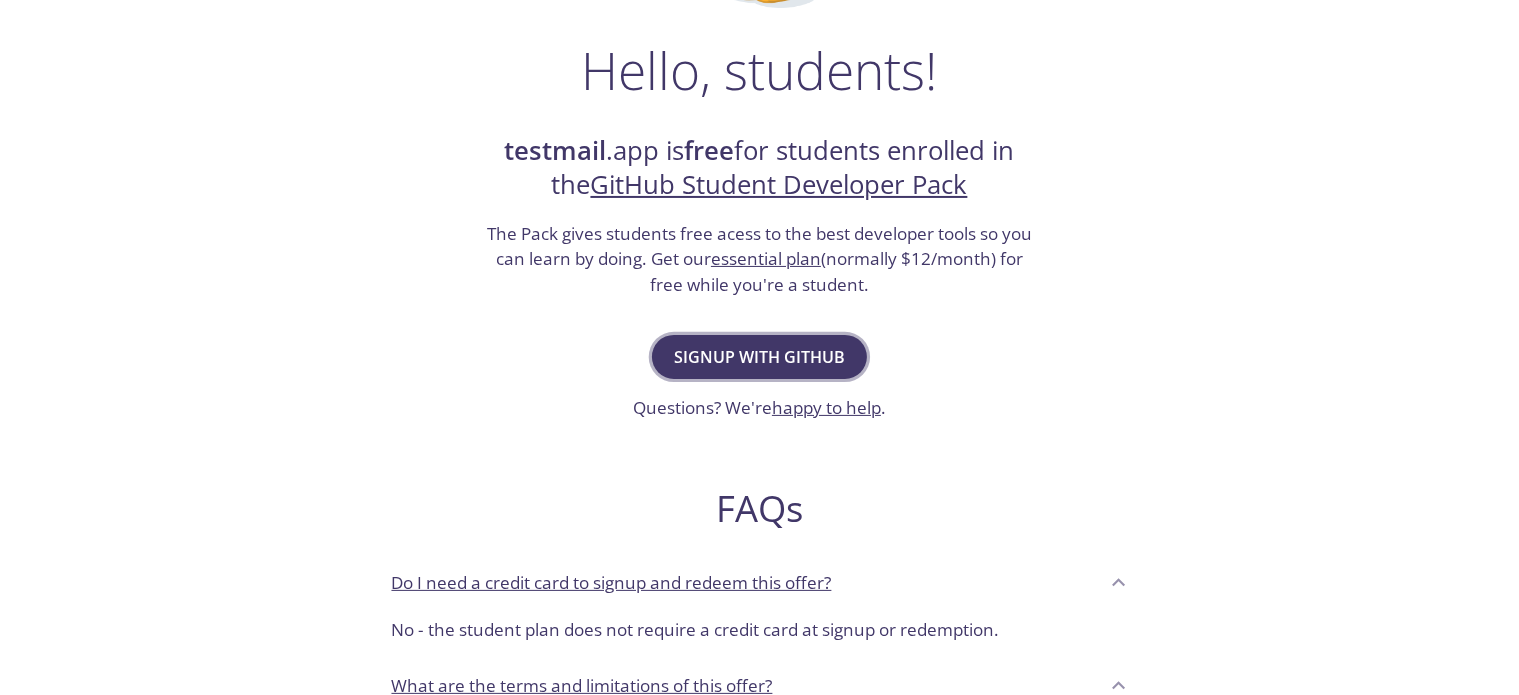 click on "Signup with GitHub" at bounding box center [759, 357] 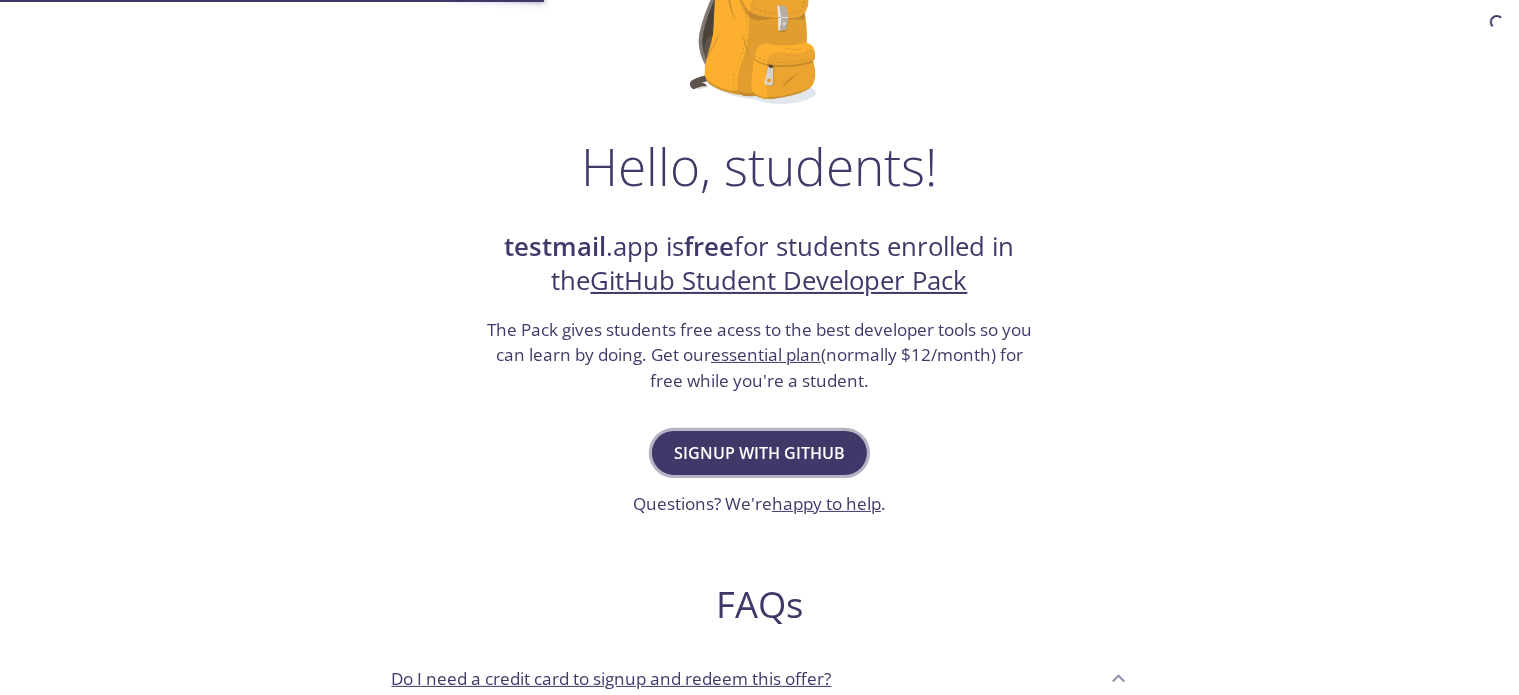 scroll, scrollTop: 300, scrollLeft: 0, axis: vertical 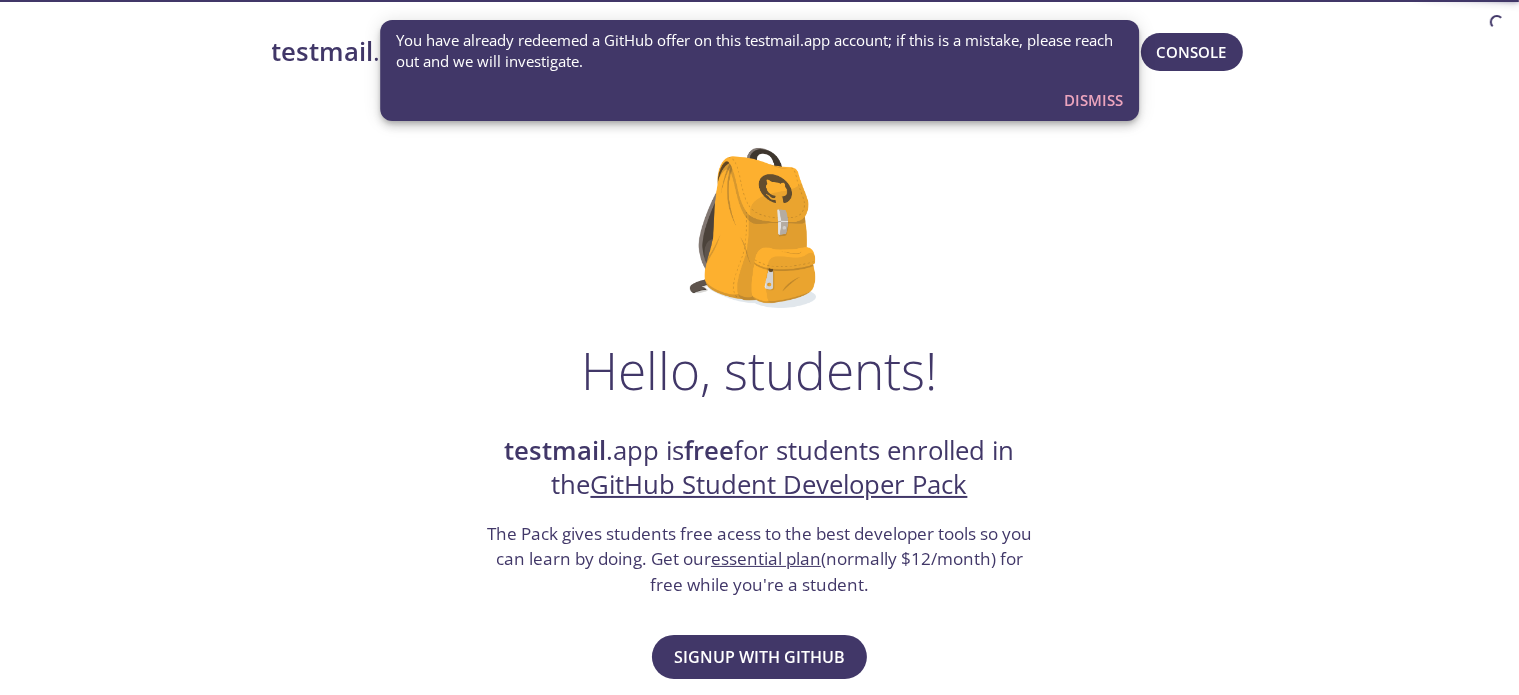 click on "Dismiss" at bounding box center [1093, 100] 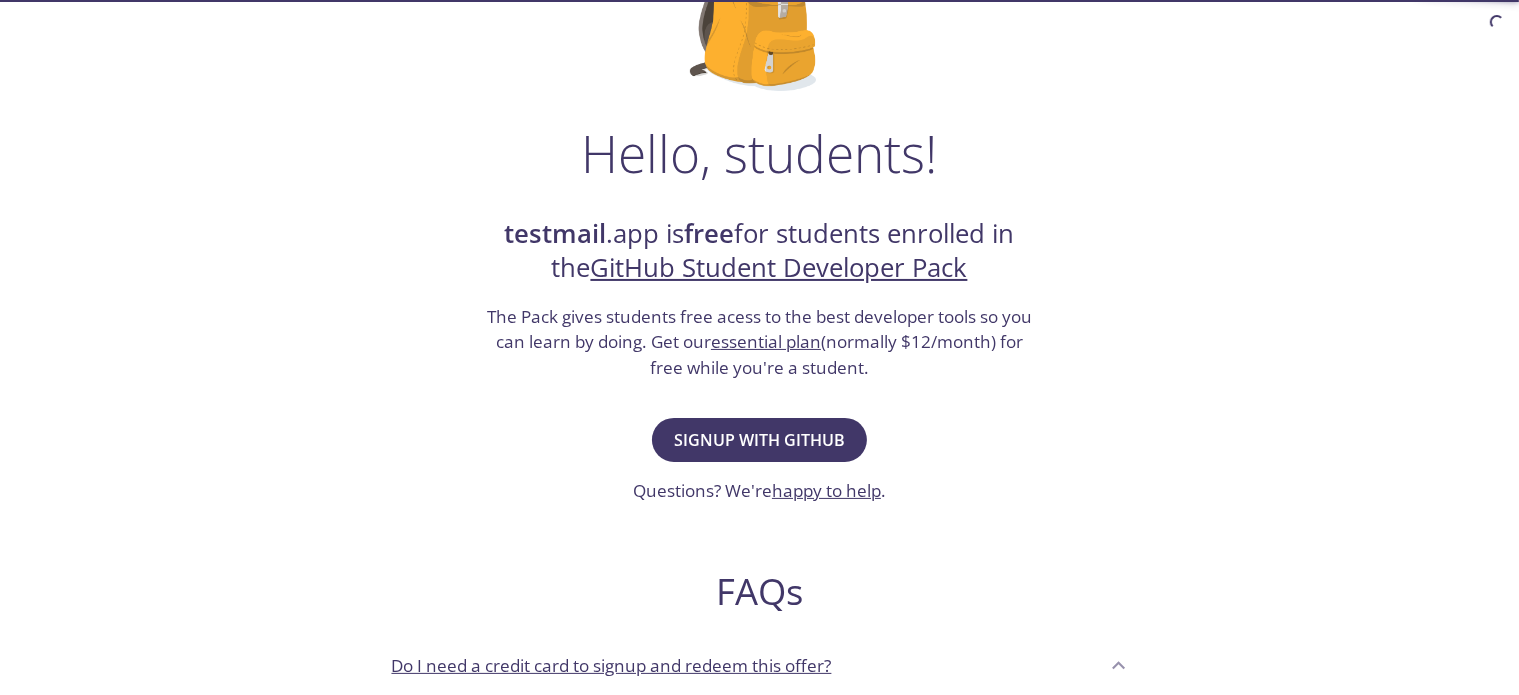 scroll, scrollTop: 200, scrollLeft: 0, axis: vertical 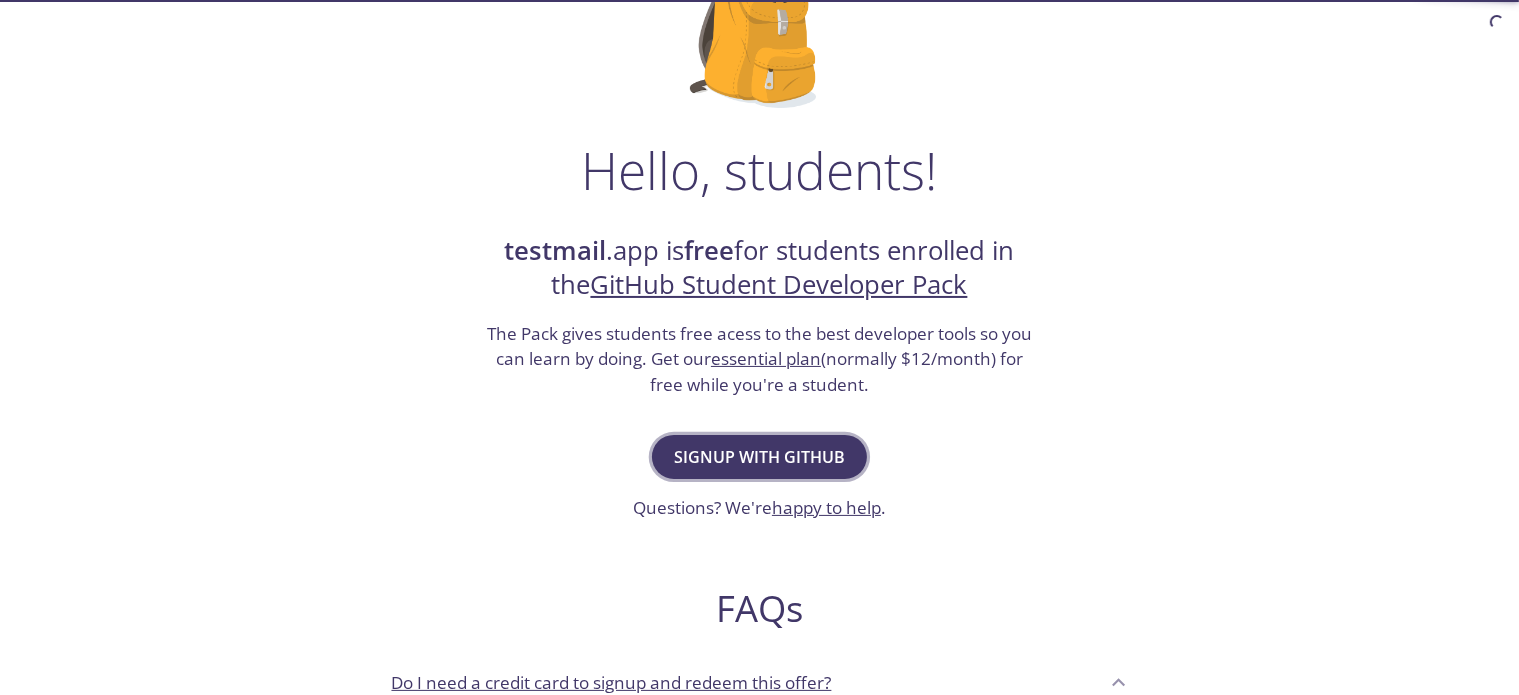 click on "Signup with GitHub" at bounding box center [759, 457] 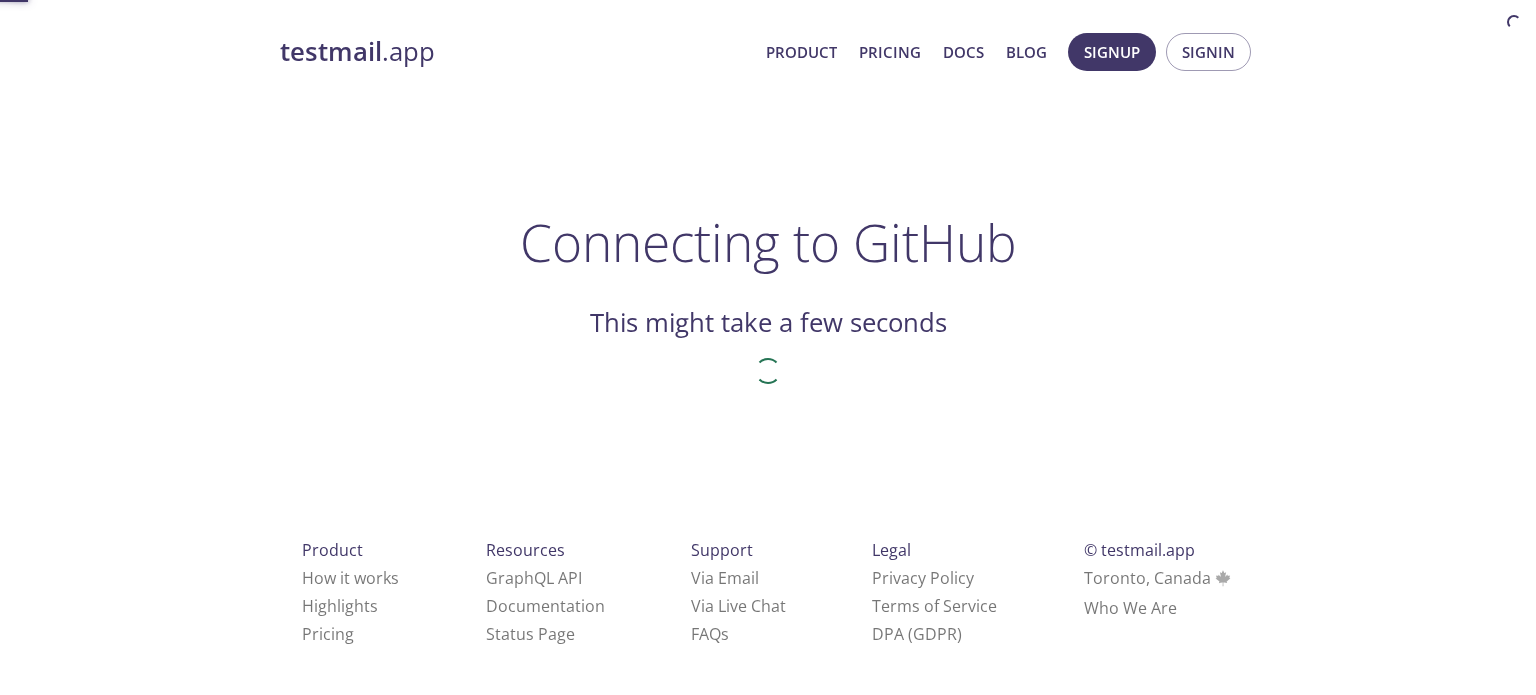 scroll, scrollTop: 0, scrollLeft: 0, axis: both 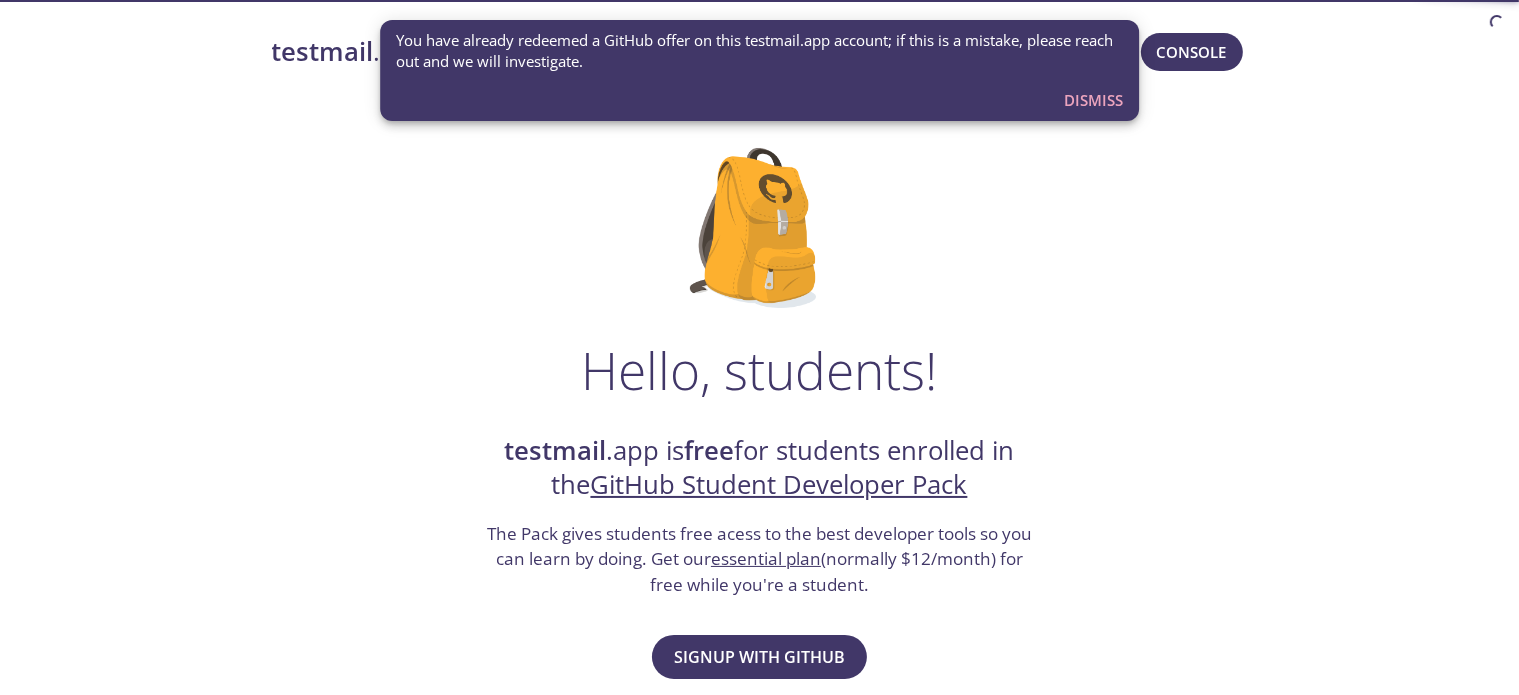 click on "testmail .app Product Pricing Docs Blog Console Hello, students! testmail .app is  free  for students enrolled in the  GitHub Student Developer Pack The Pack gives students free acess to the best developer tools so you can learn by doing. Get our  essential plan  (normally $12/month) for free while you're a student. Signup with GitHub Questions? We're  happy to help . FAQs Do I need a credit card to signup and redeem this offer? No - the student plan does not require a credit card at signup or redemption. What are the terms and limitations of this offer? The student (essential) plan includes unlimited use - subject to the fair usage policy detailed in our   pricing FAQs , the features and limits of the essential plan, and our standard   terms of service . Are teachers, researchers, or faculty eligible for this offer? Yes - see our GitHub Teacher Toolbox offer   here . Product How it works Highlights Pricing Resources GraphQL API Documentation Status Page Support Via Email Via Live Chat FAQ s Legal DPA (GDPR)" at bounding box center (760, 814) 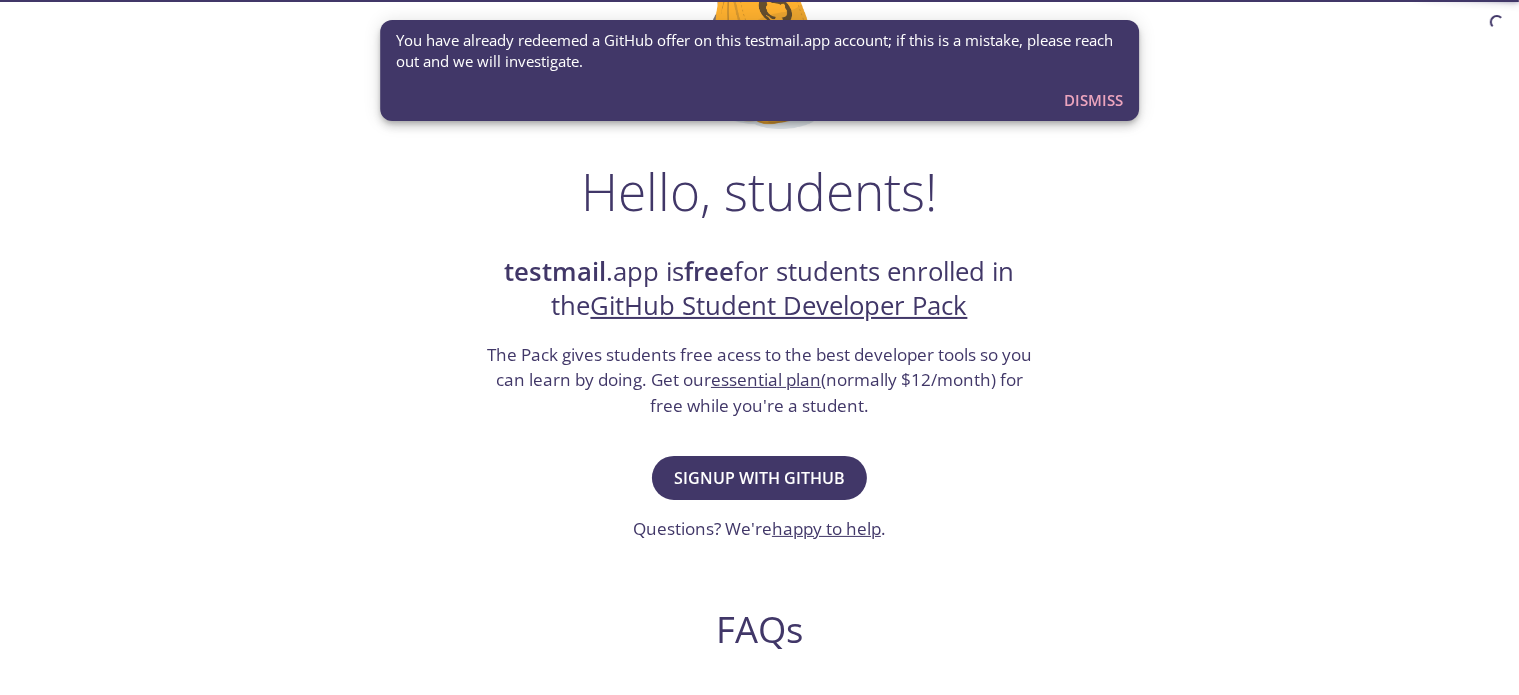 scroll, scrollTop: 0, scrollLeft: 0, axis: both 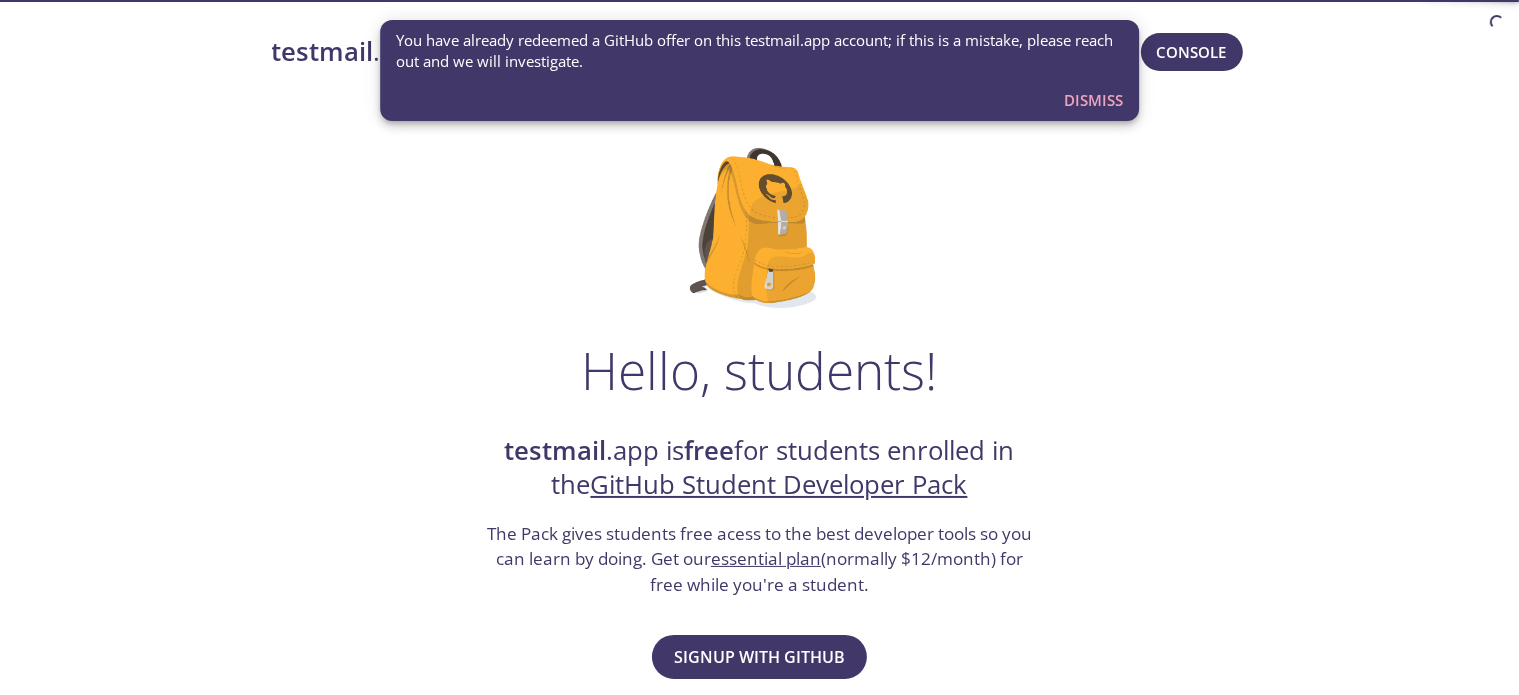 click on "testmail .app Product Pricing Docs Blog Console Hello, students! testmail .app is  free  for students enrolled in the  GitHub Student Developer Pack The Pack gives students free acess to the best developer tools so you can learn by doing. Get our  essential plan  (normally $12/month) for free while you're a student. Signup with GitHub Questions? We're  happy to help . FAQs Do I need a credit card to signup and redeem this offer? No - the student plan does not require a credit card at signup or redemption. What are the terms and limitations of this offer? The student (essential) plan includes unlimited use - subject to the fair usage policy detailed in our   pricing FAQs , the features and limits of the essential plan, and our standard   terms of service . Are teachers, researchers, or faculty eligible for this offer? Yes - see our GitHub Teacher Toolbox offer   here . Product How it works Highlights Pricing Resources GraphQL API Documentation Status Page Support Via Email Via Live Chat FAQ s Legal DPA (GDPR)" at bounding box center [759, 814] 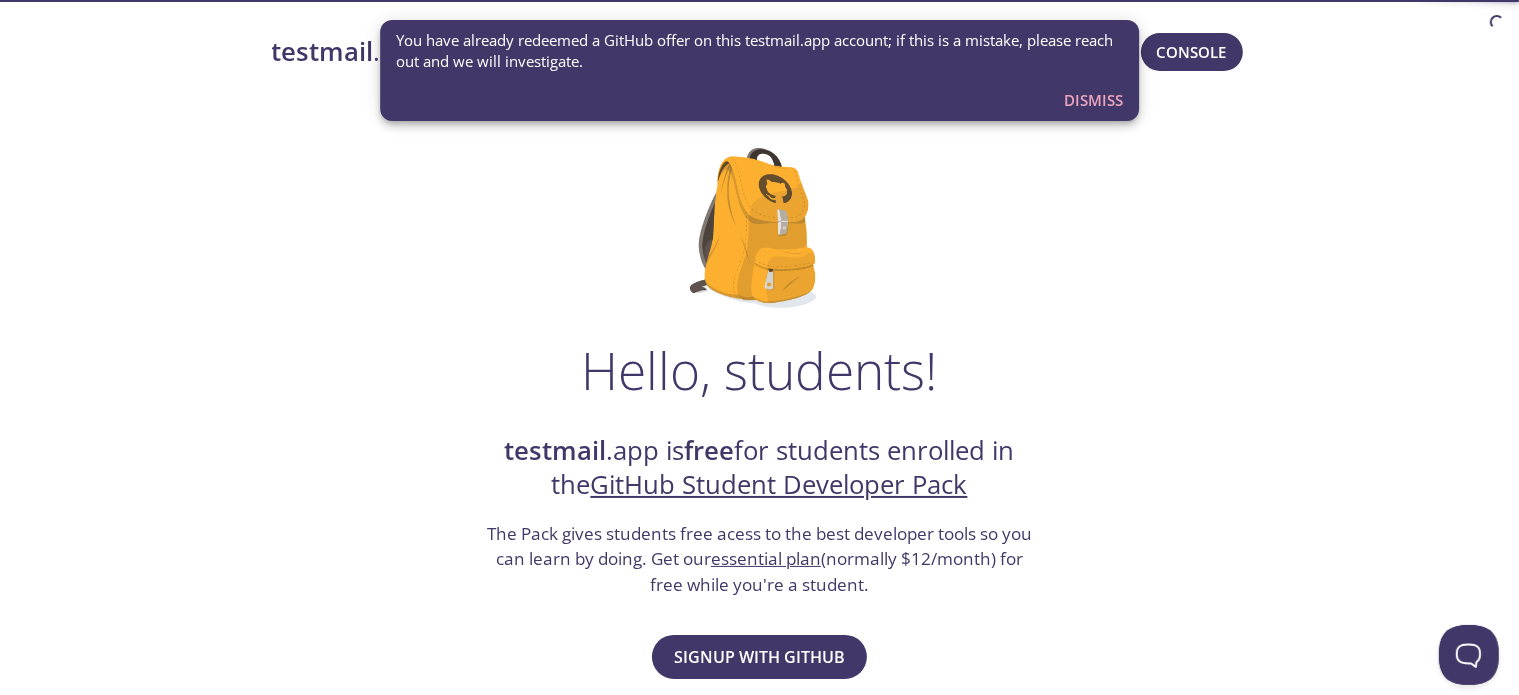 scroll, scrollTop: 0, scrollLeft: 0, axis: both 